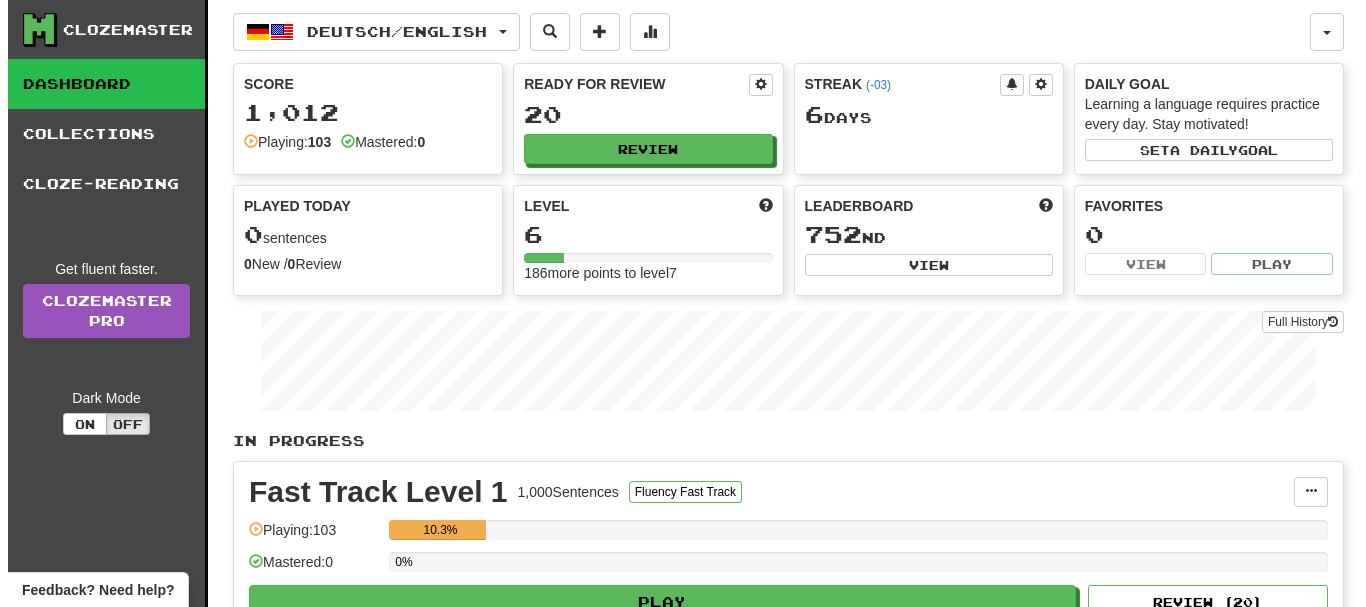 scroll, scrollTop: 0, scrollLeft: 0, axis: both 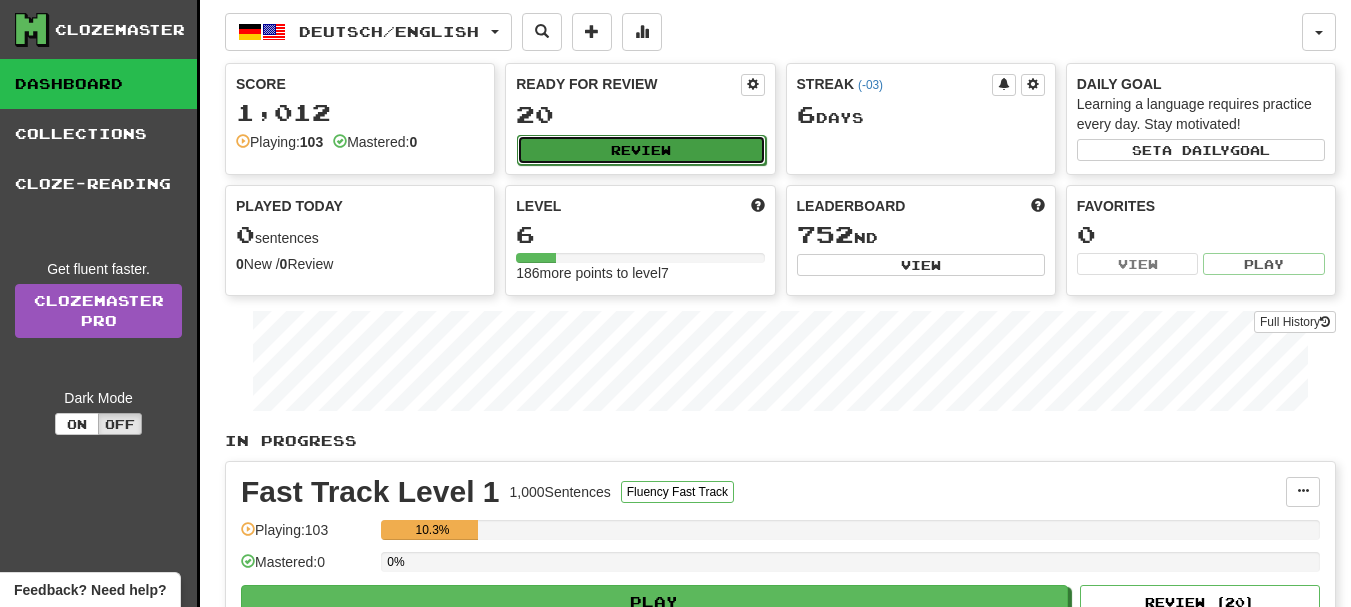 click on "Review" at bounding box center [641, 150] 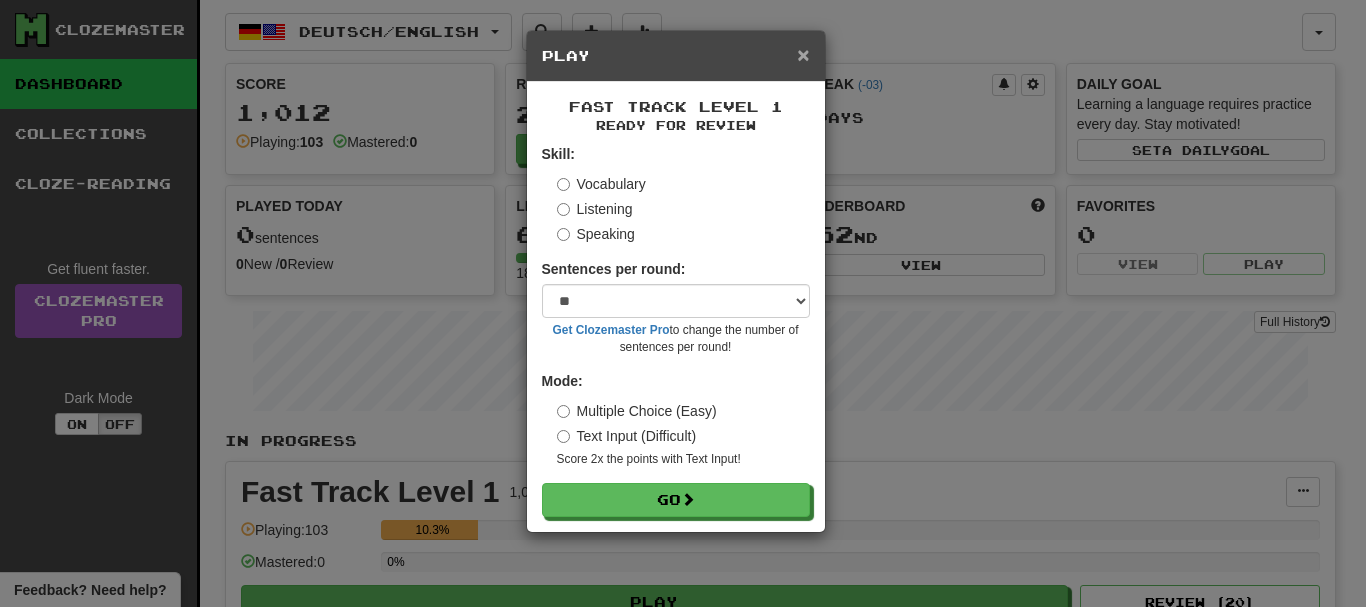 click on "×" at bounding box center (803, 54) 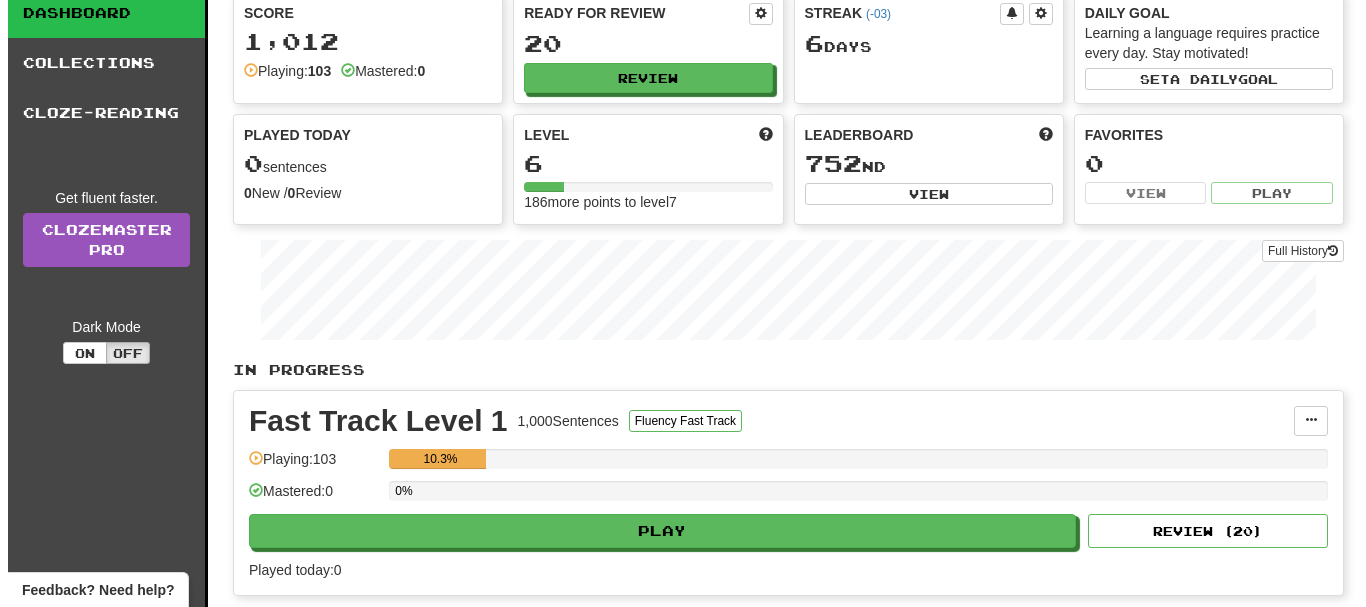 scroll, scrollTop: 100, scrollLeft: 0, axis: vertical 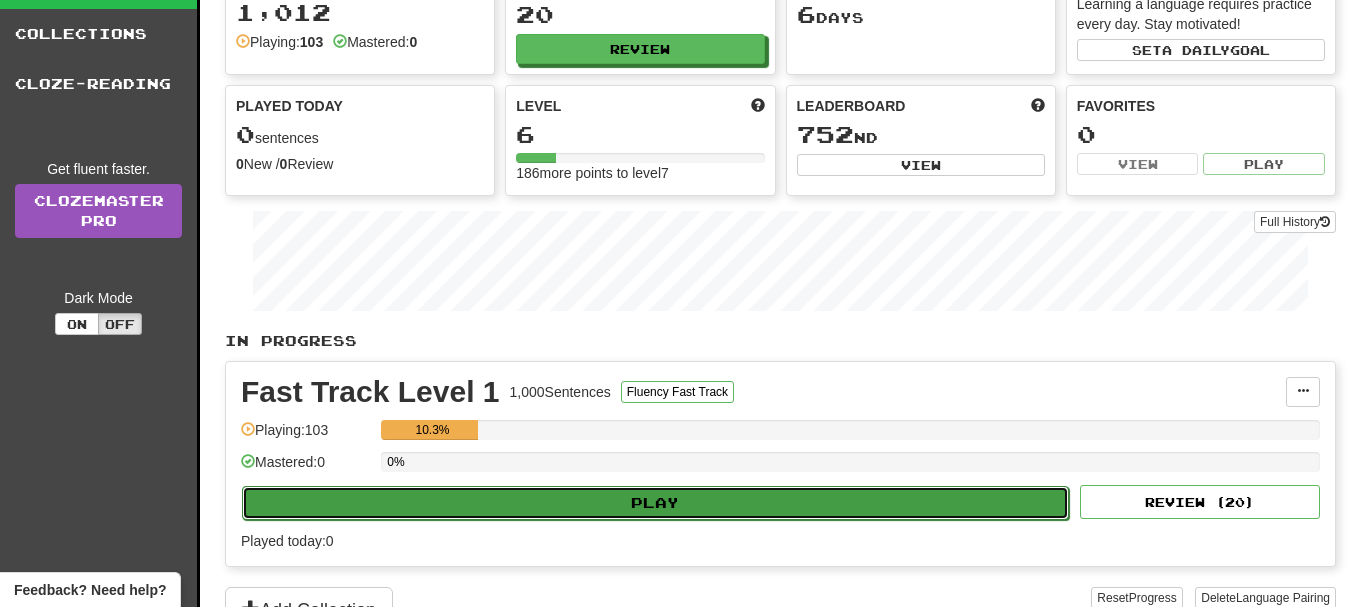 click on "Play" at bounding box center (655, 503) 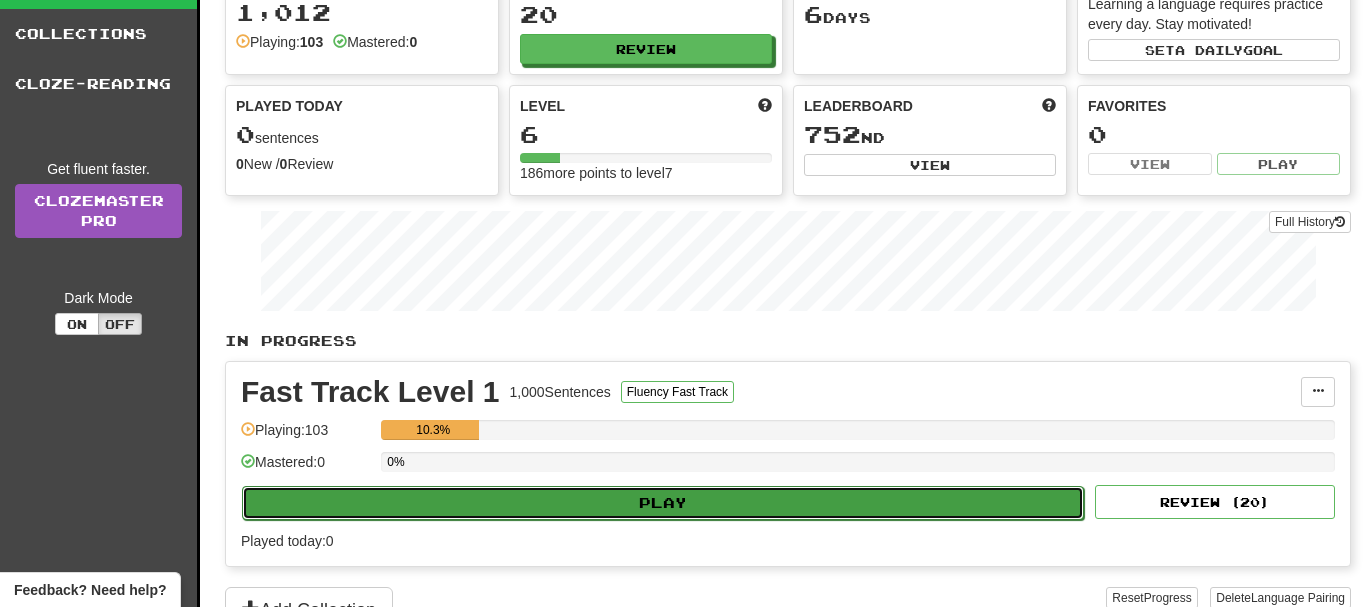 select on "**" 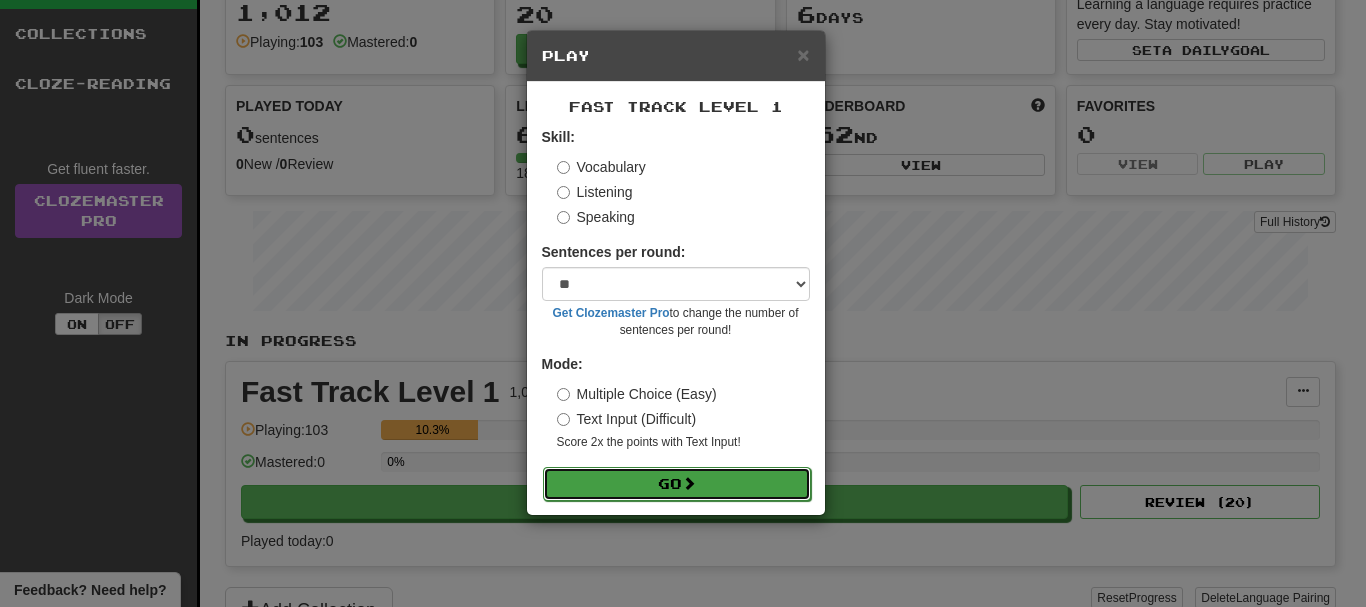 click on "Go" at bounding box center (677, 484) 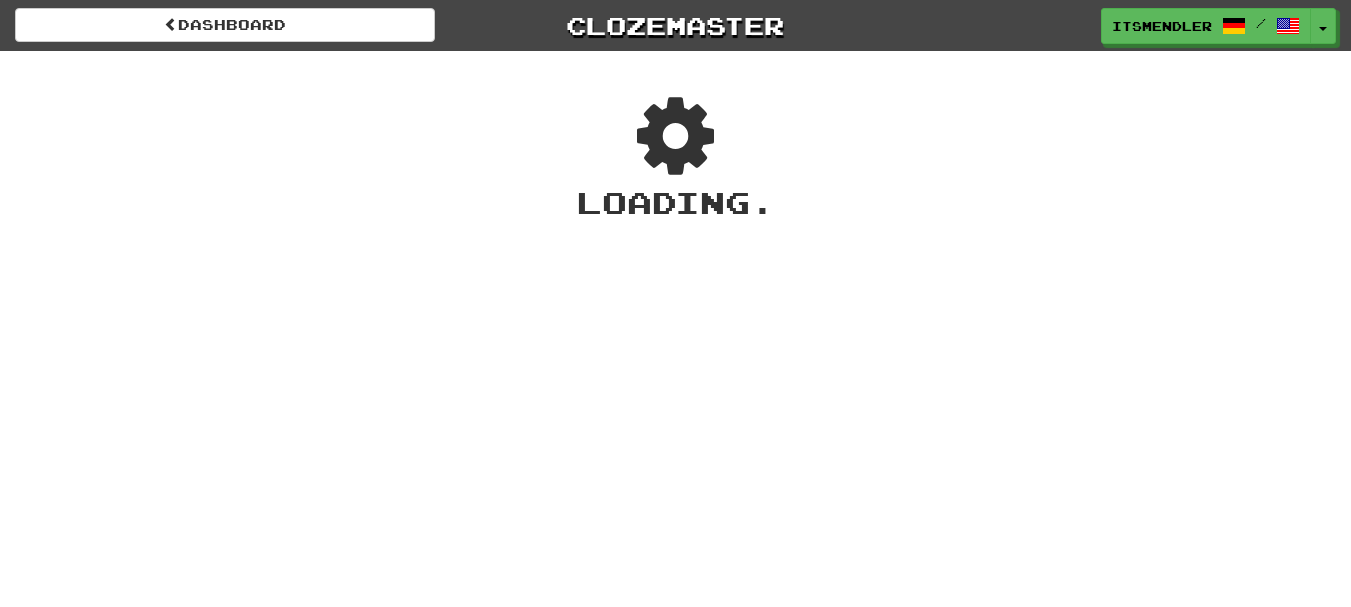 scroll, scrollTop: 0, scrollLeft: 0, axis: both 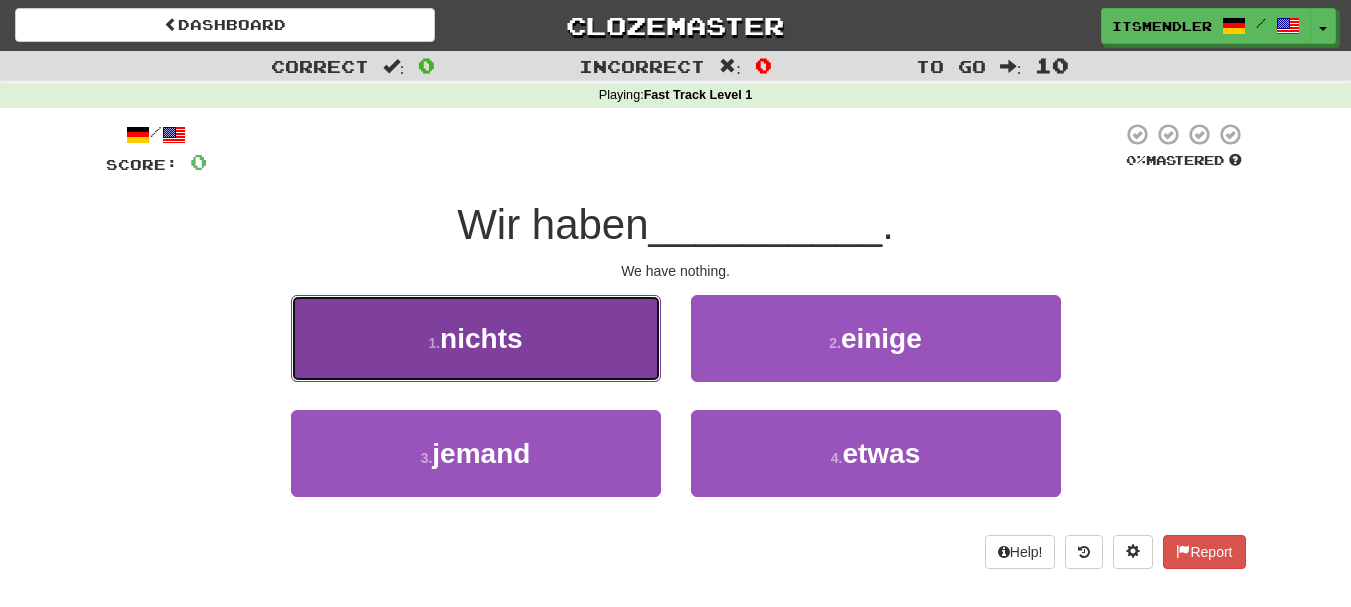 click on "1 .  nichts" at bounding box center [476, 338] 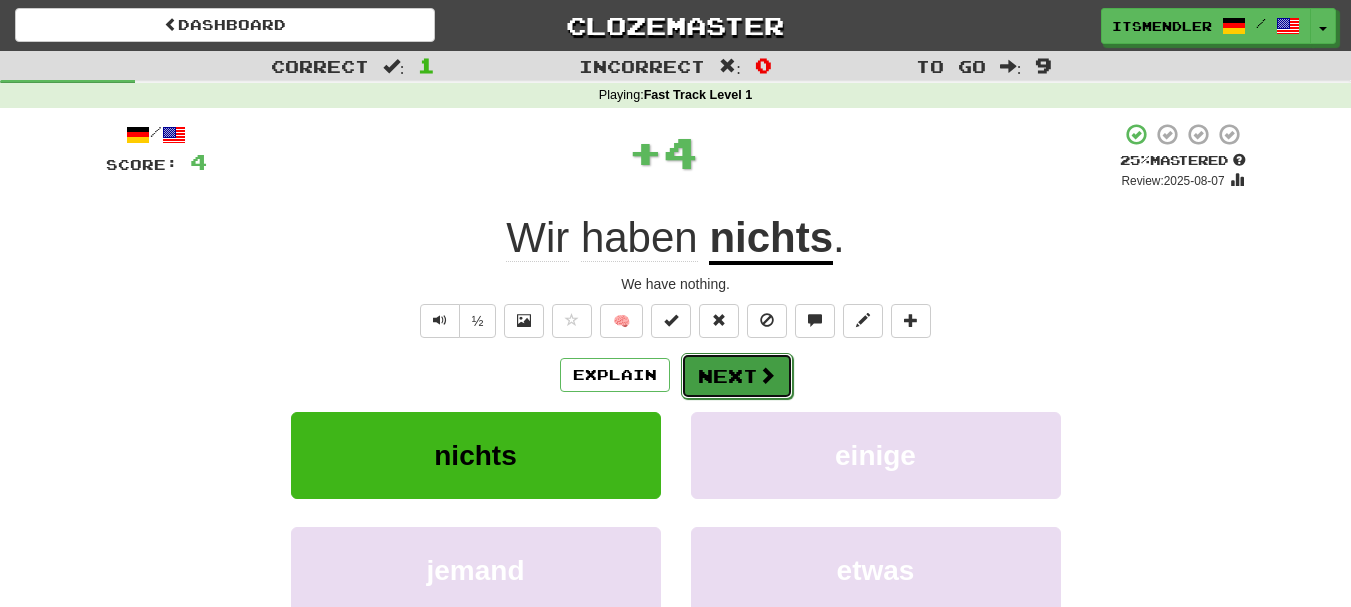 click on "Next" at bounding box center (737, 376) 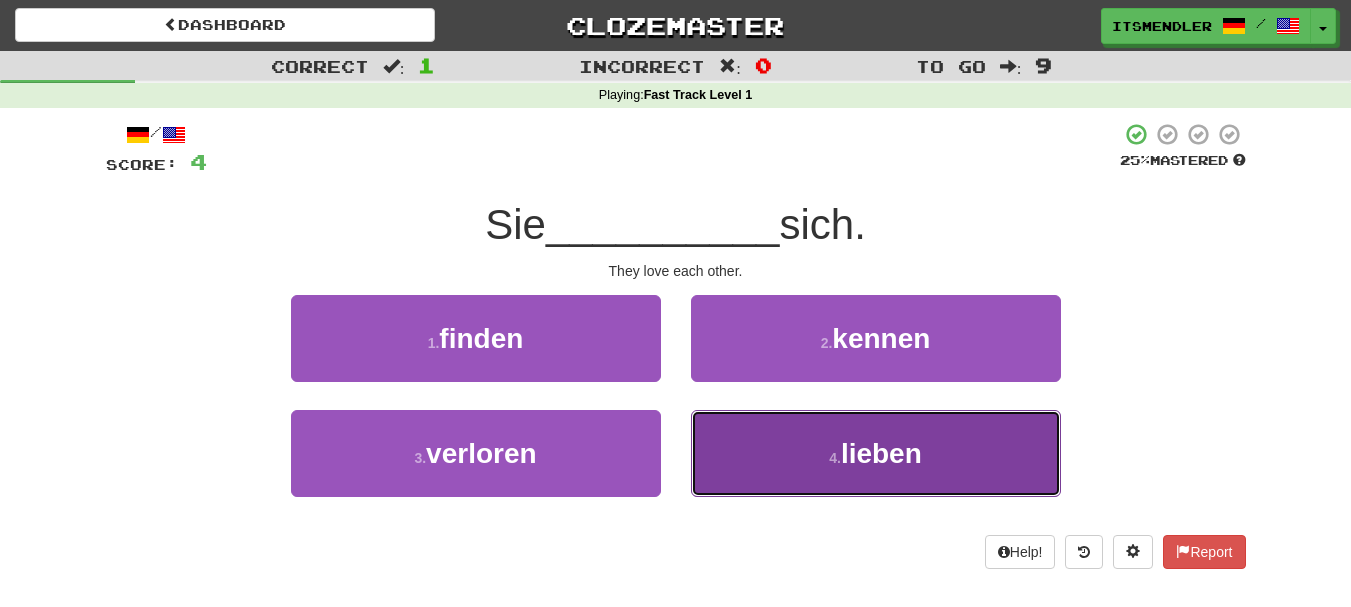 click on "4 .  lieben" at bounding box center [876, 453] 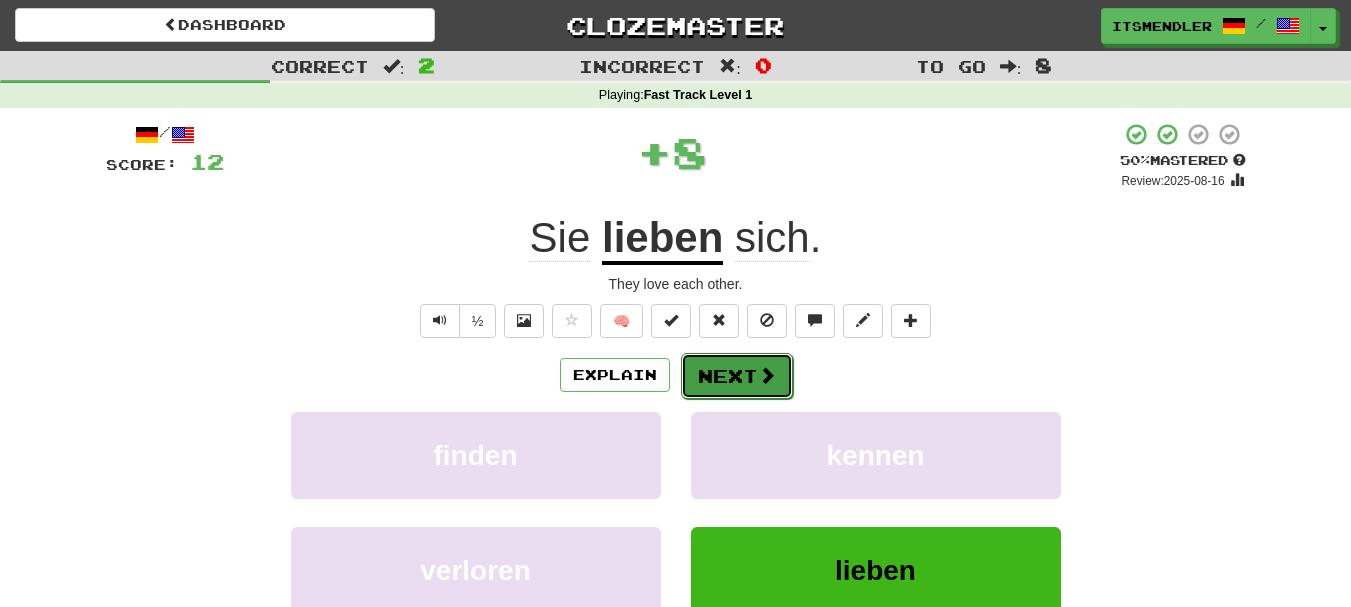 click on "Next" at bounding box center (737, 376) 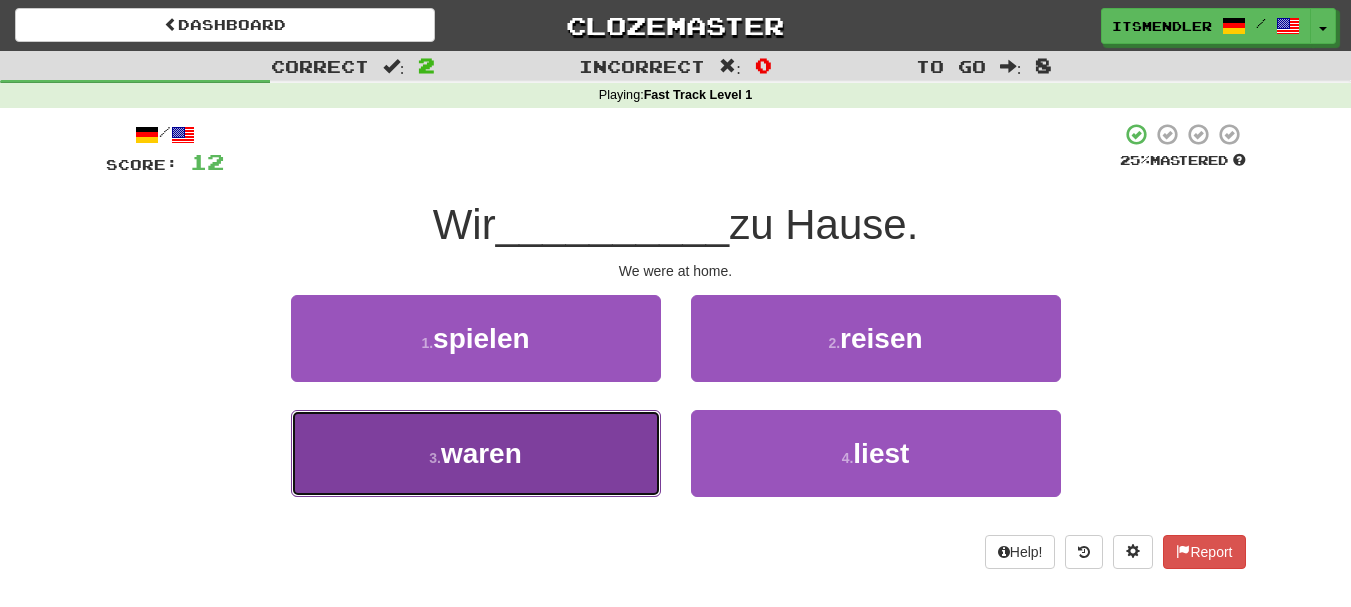 click on "3 .  waren" at bounding box center [476, 453] 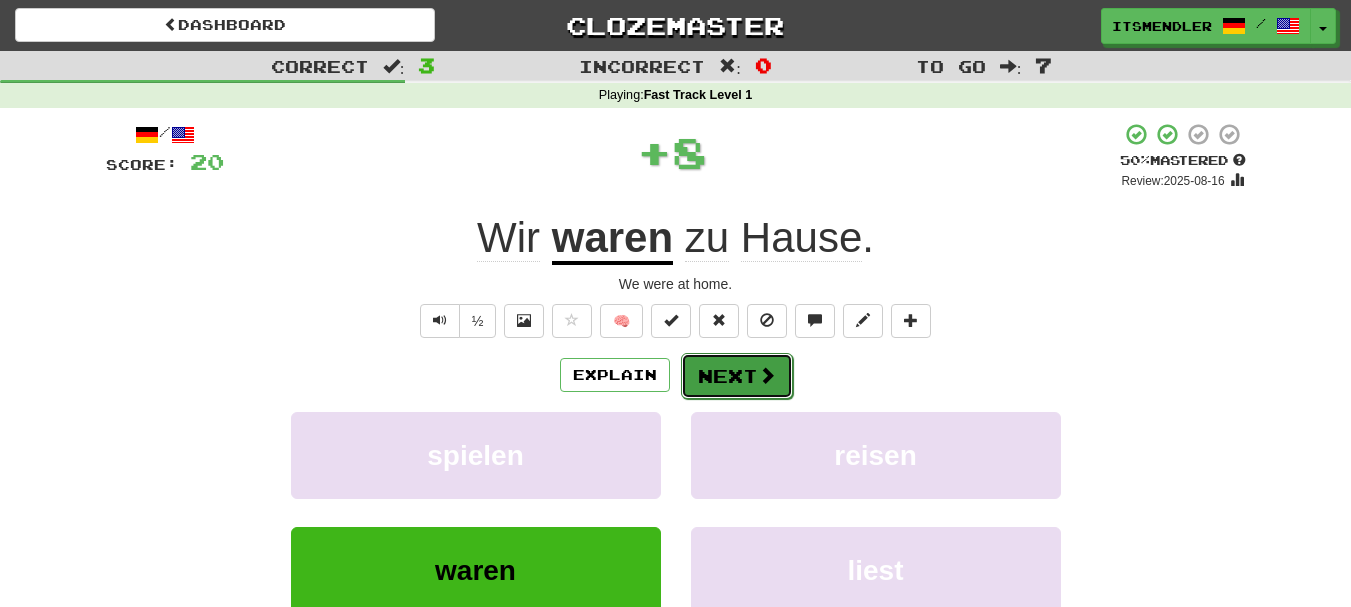 click on "Next" at bounding box center (737, 376) 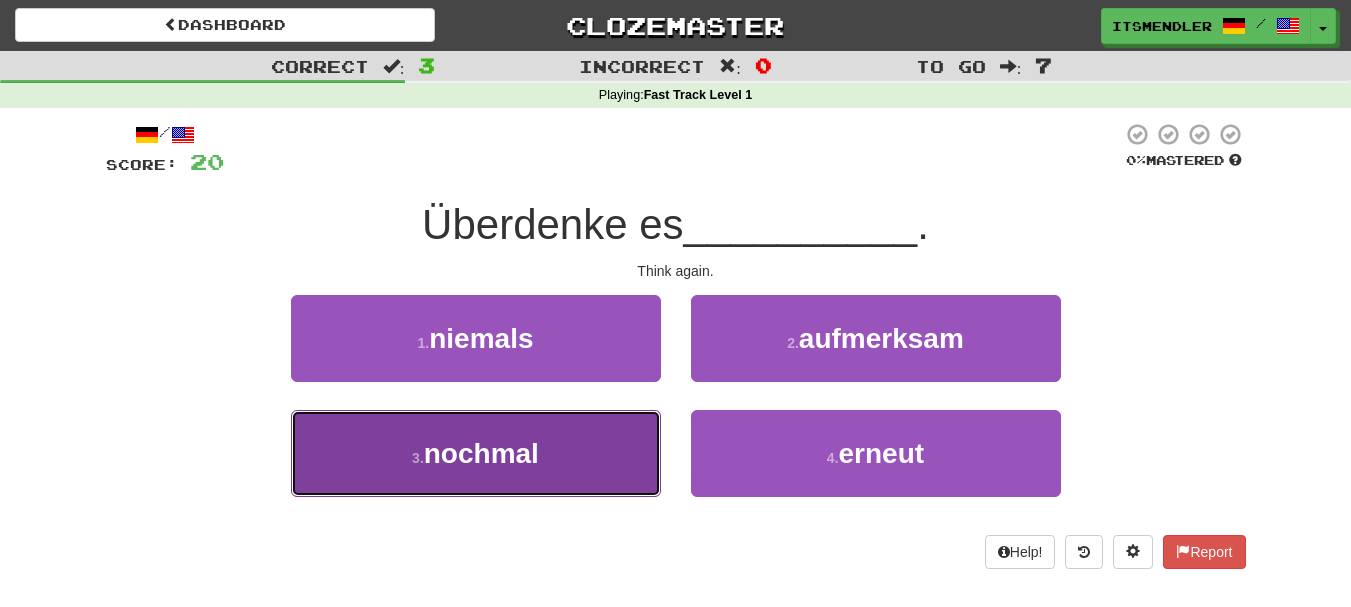 click on "3 .  nochmal" at bounding box center [476, 453] 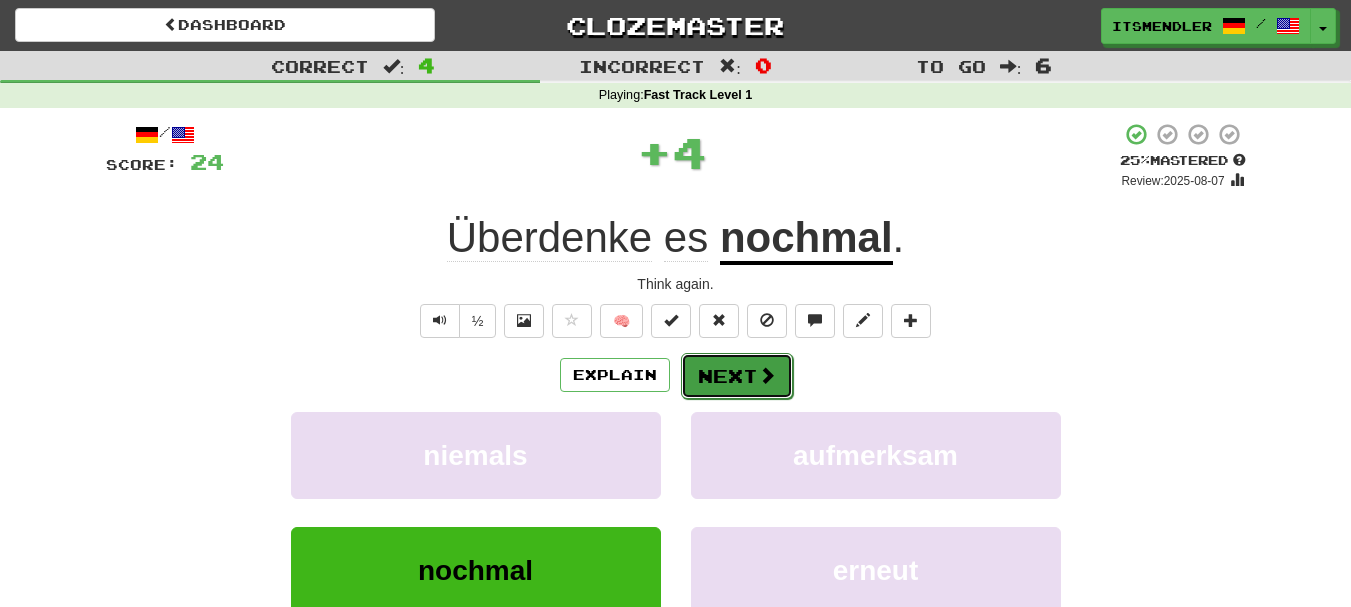 click on "Next" at bounding box center [737, 376] 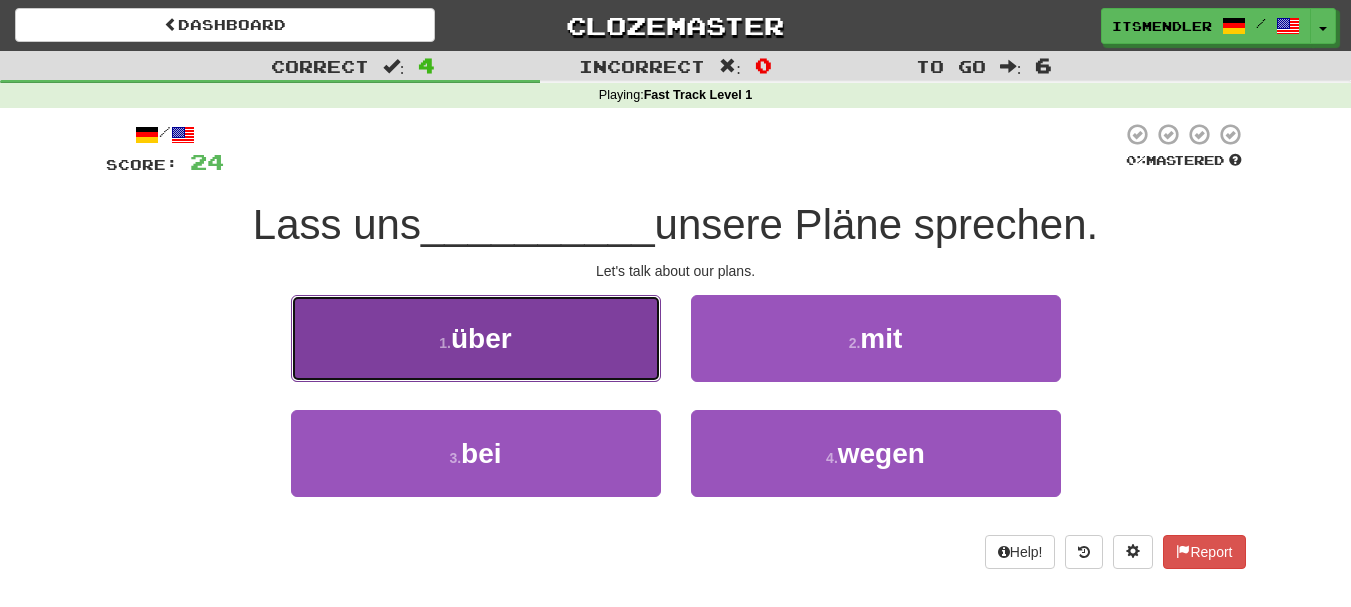 click on "1 .  über" at bounding box center (476, 338) 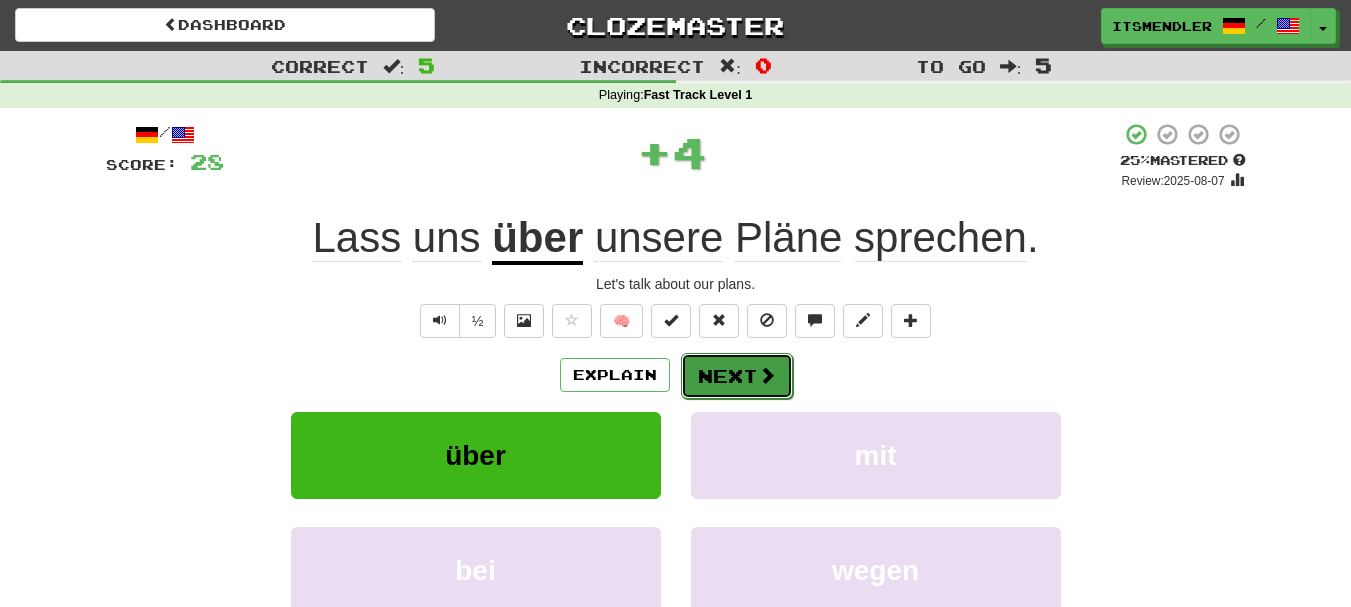 click on "Next" at bounding box center (737, 376) 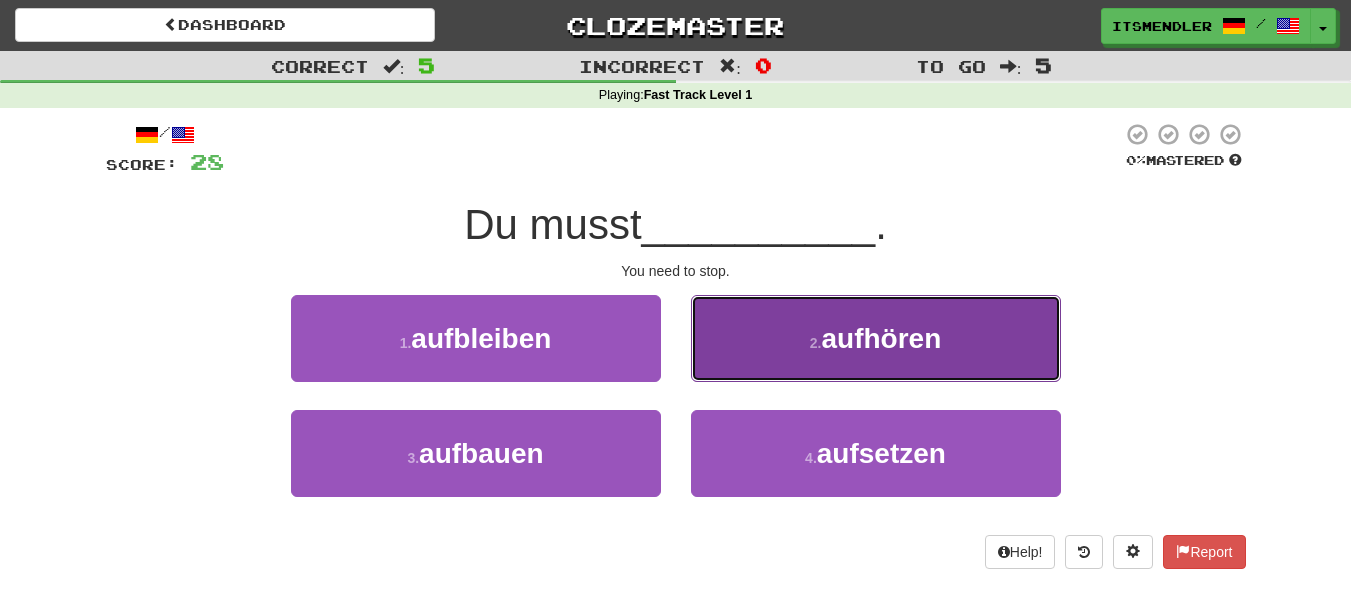 click on "2 .  aufhören" at bounding box center [876, 338] 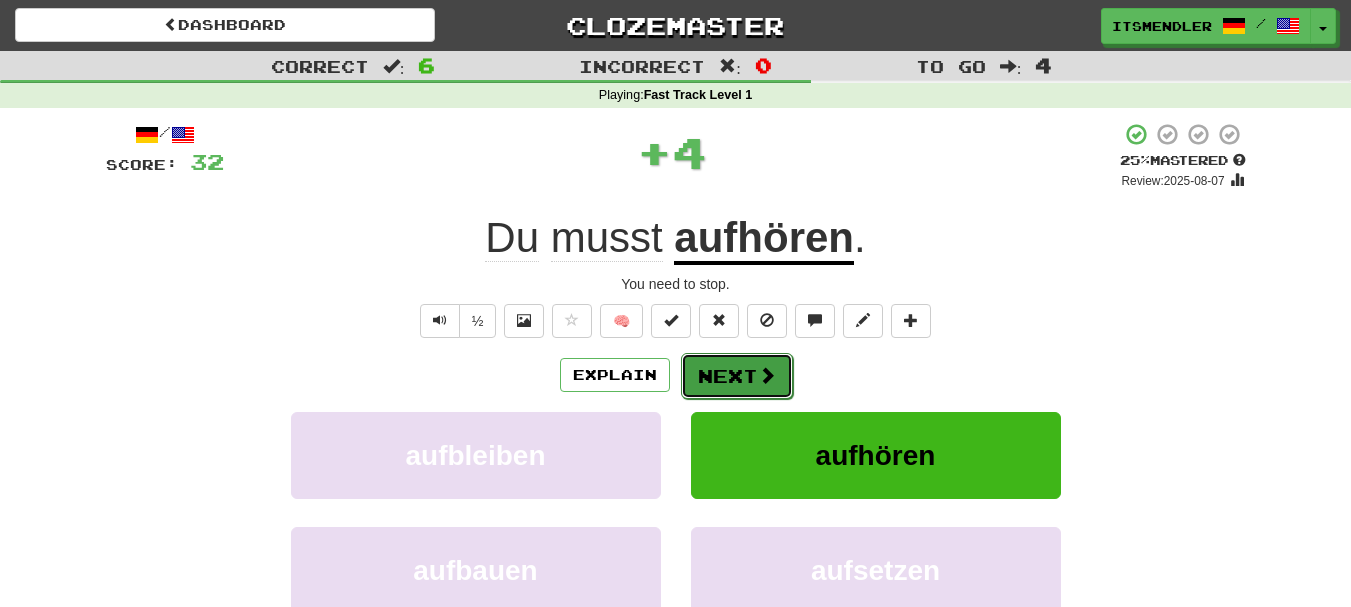 click on "Next" at bounding box center (737, 376) 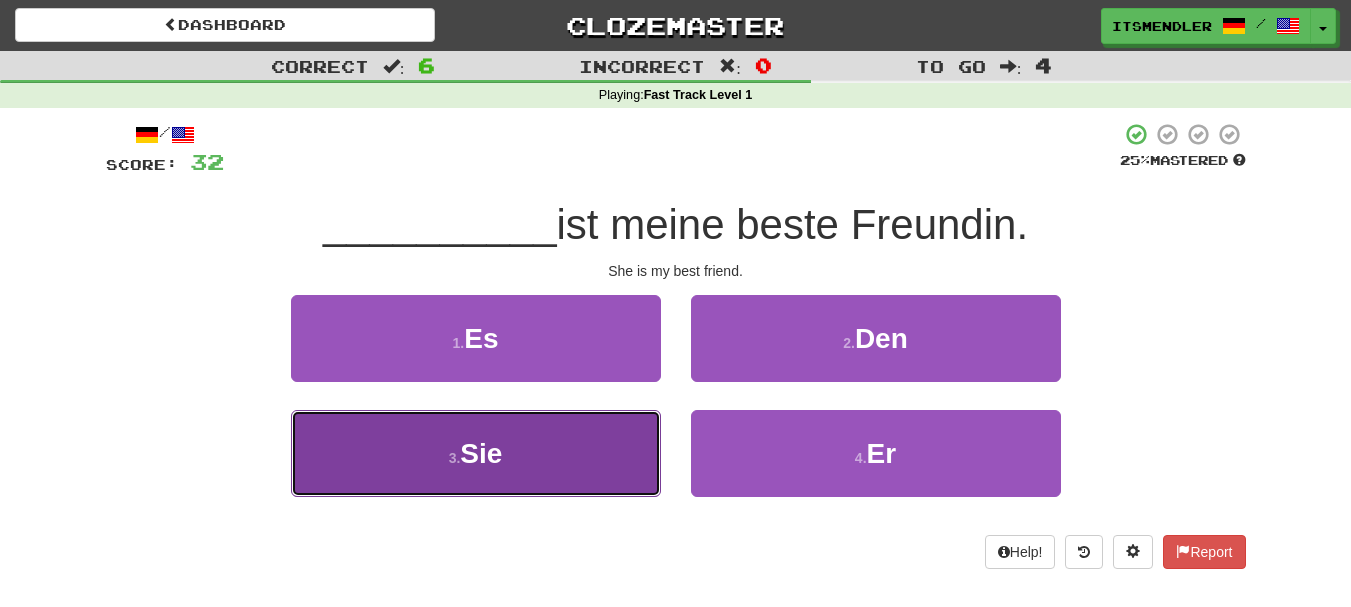 click on "3 .  Sie" at bounding box center (476, 453) 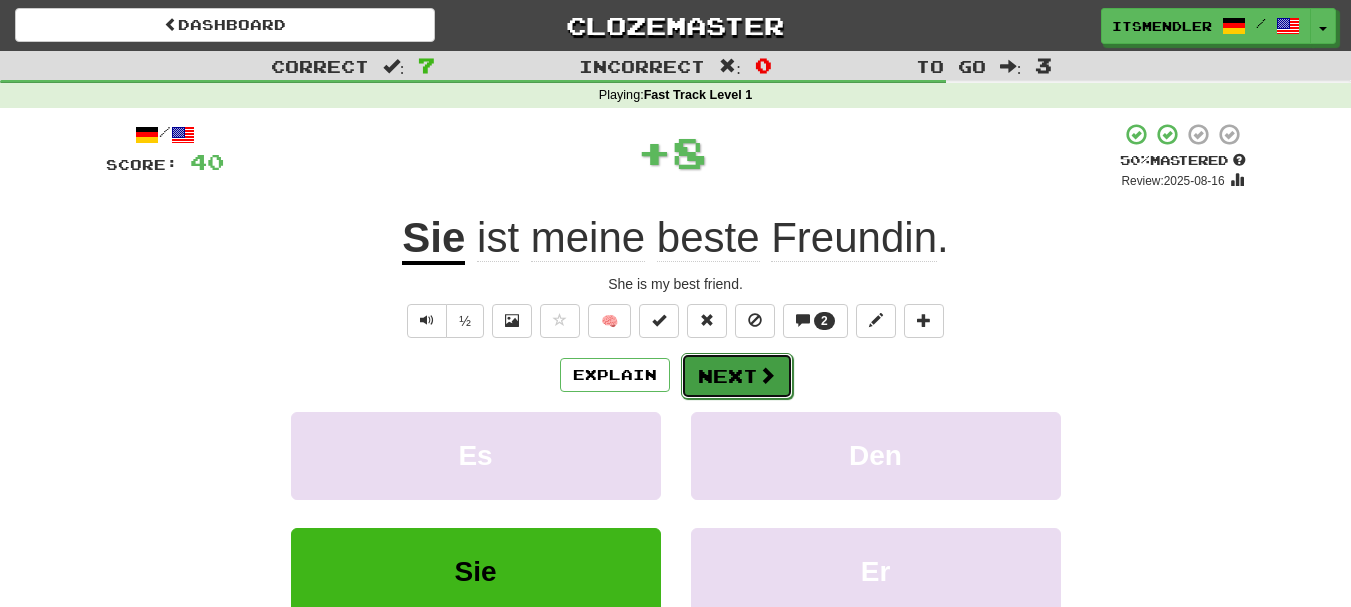 click on "Next" at bounding box center [737, 376] 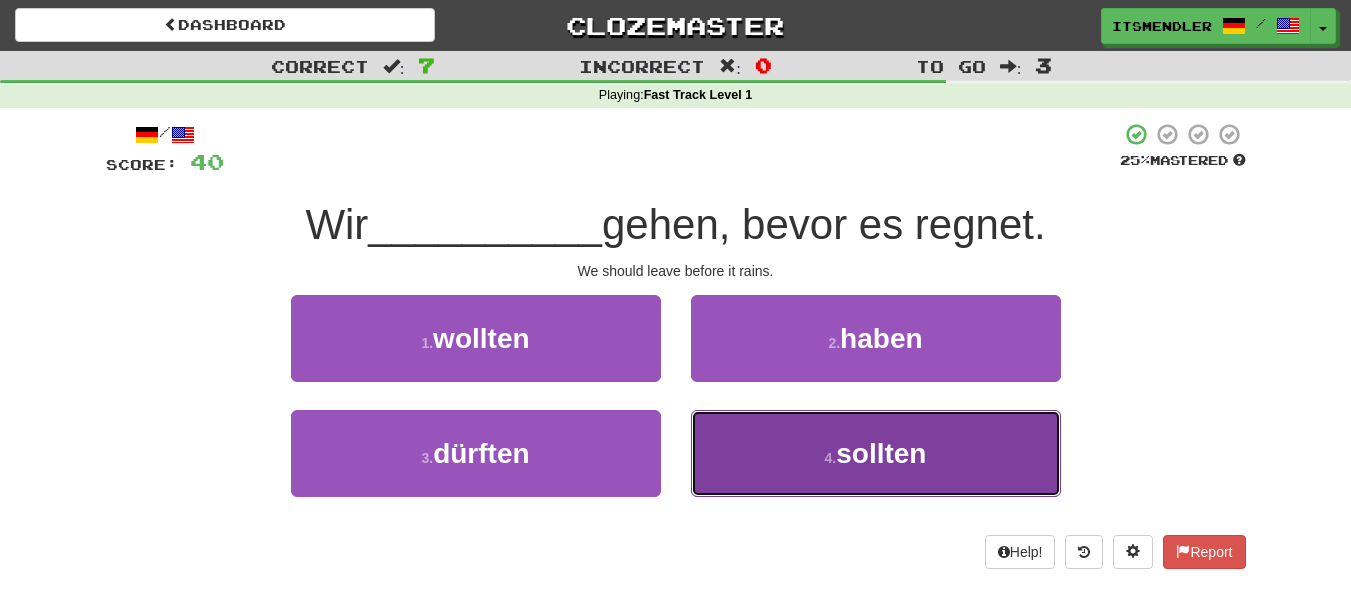 click on "4 .  sollten" at bounding box center (876, 453) 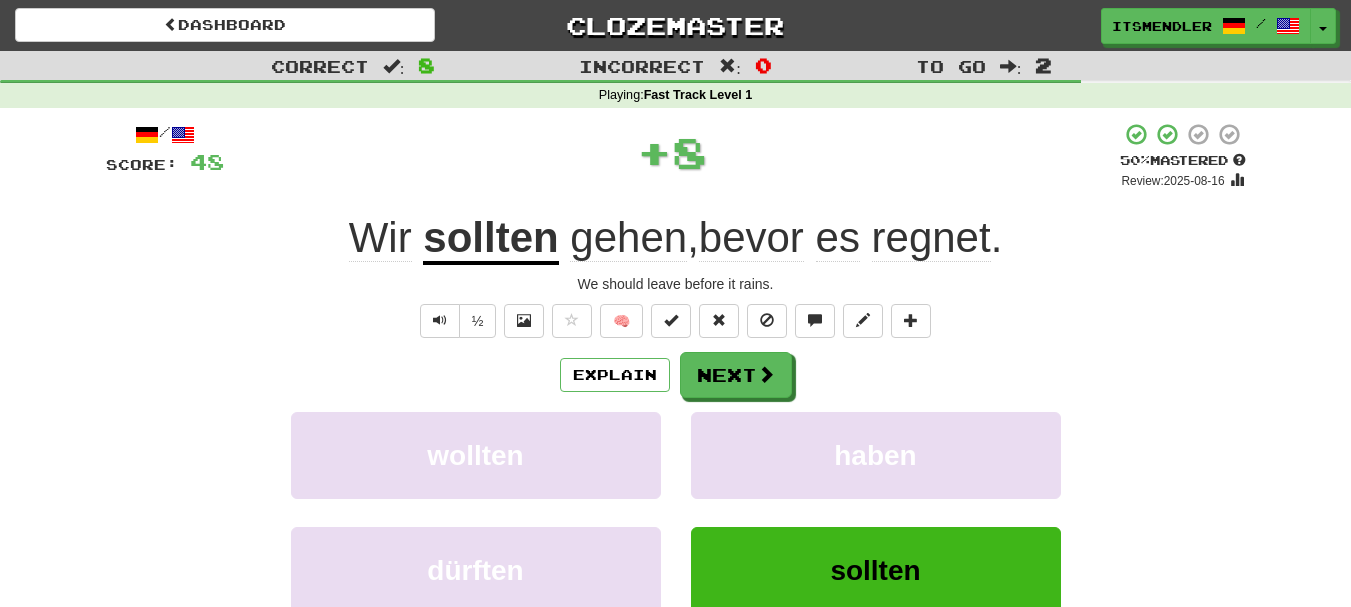 click on "bevor" at bounding box center [751, 238] 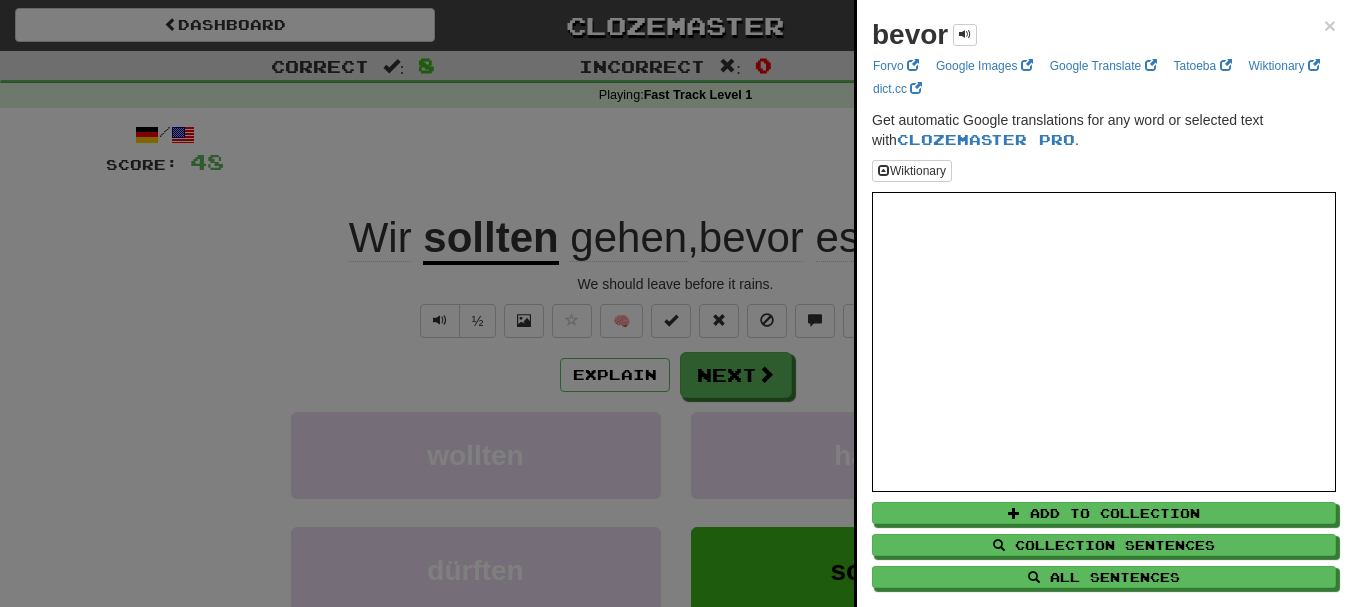 click at bounding box center (675, 303) 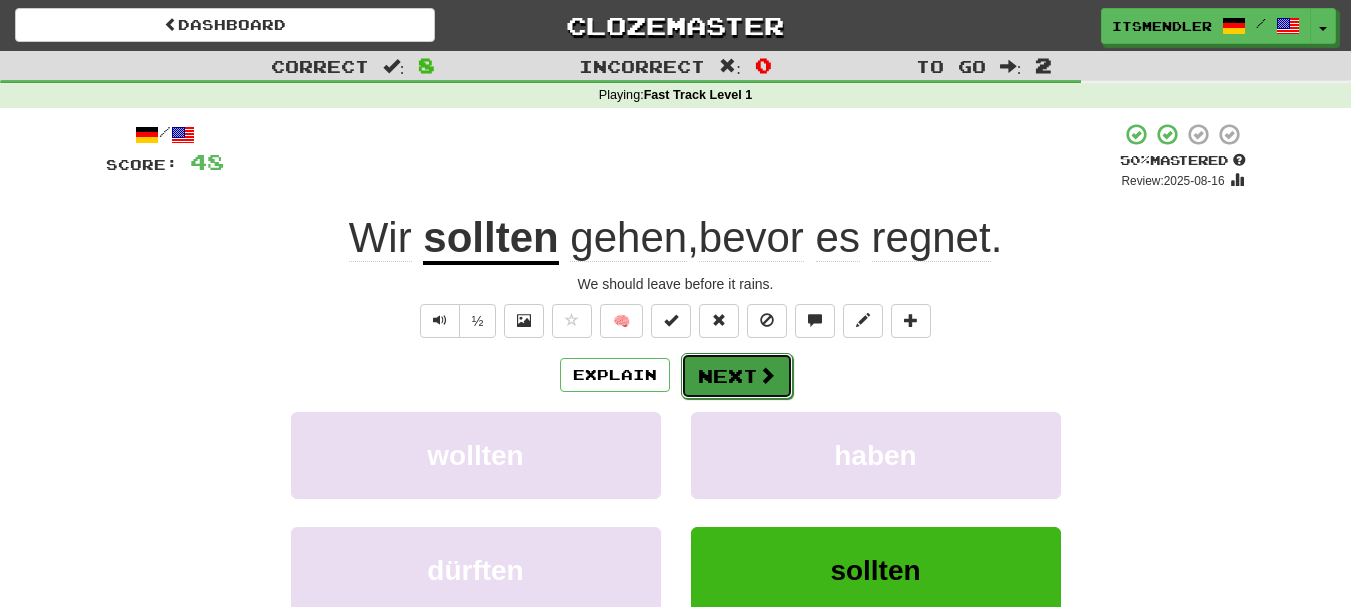 click at bounding box center [767, 375] 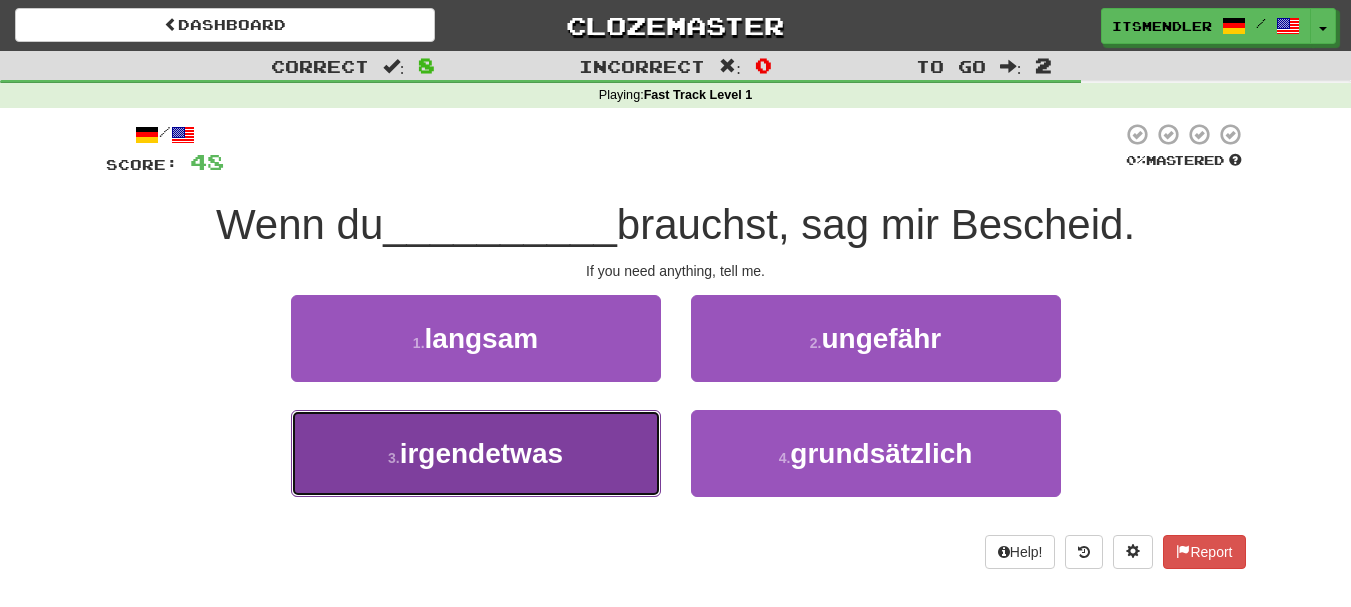 click on "3 .  irgendetwas" at bounding box center (476, 453) 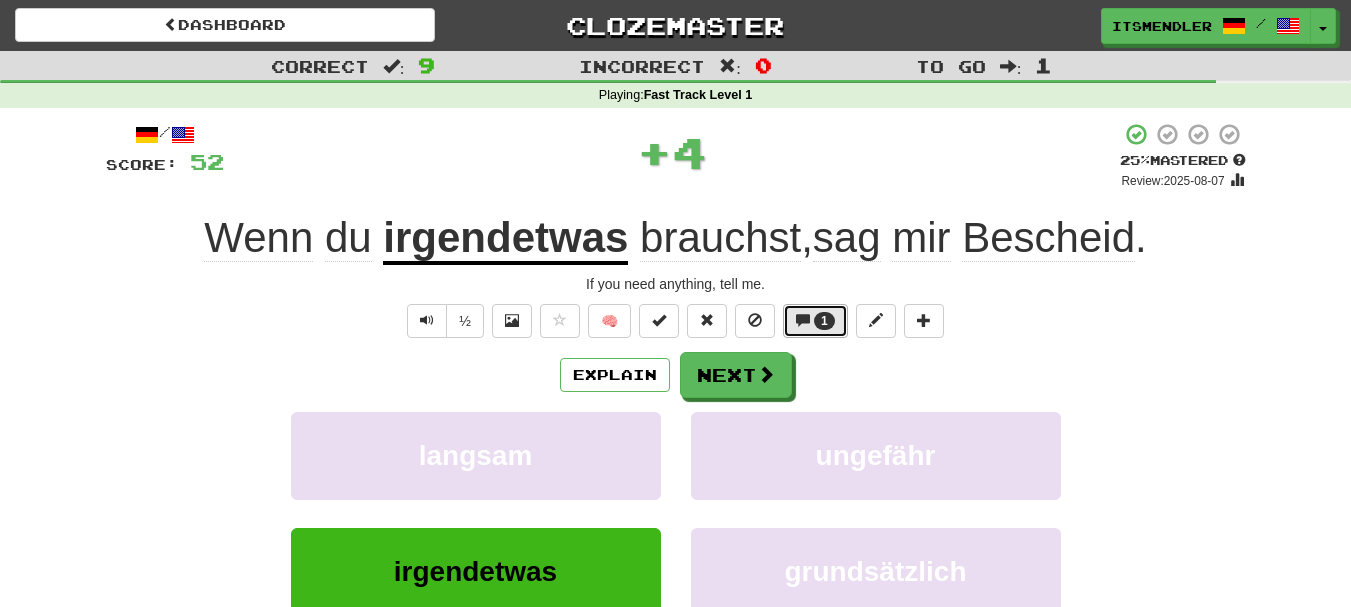 click at bounding box center [803, 320] 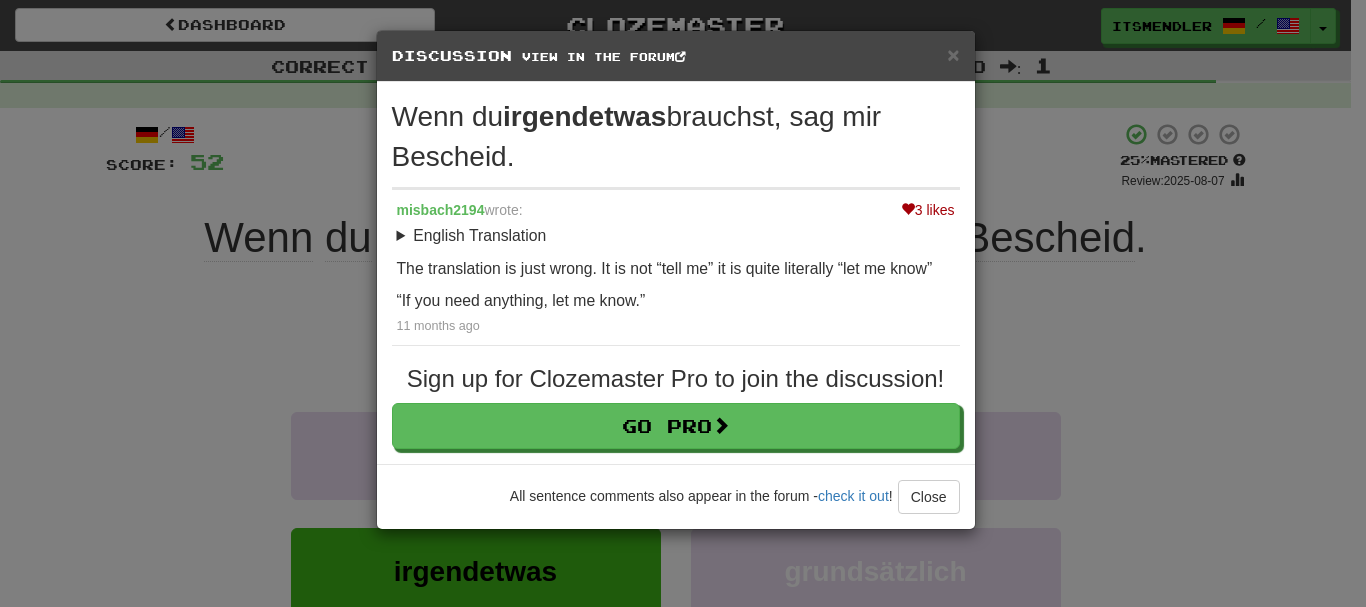 click at bounding box center [908, 209] 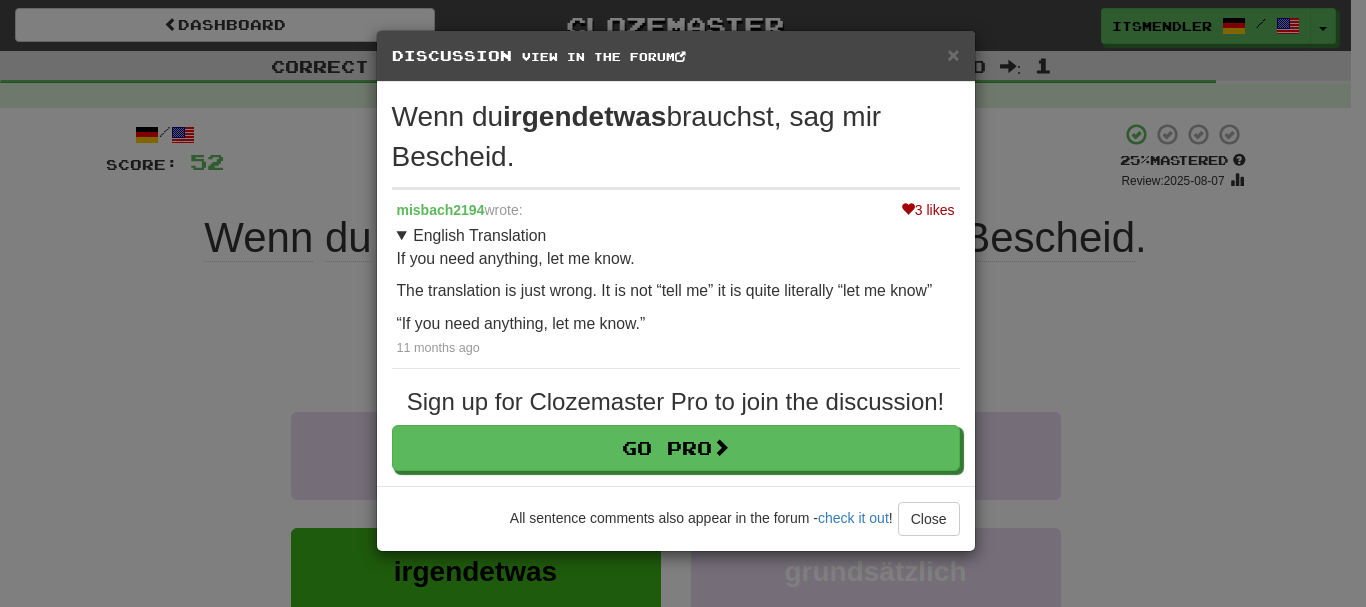 click on "English Translation" at bounding box center [676, 236] 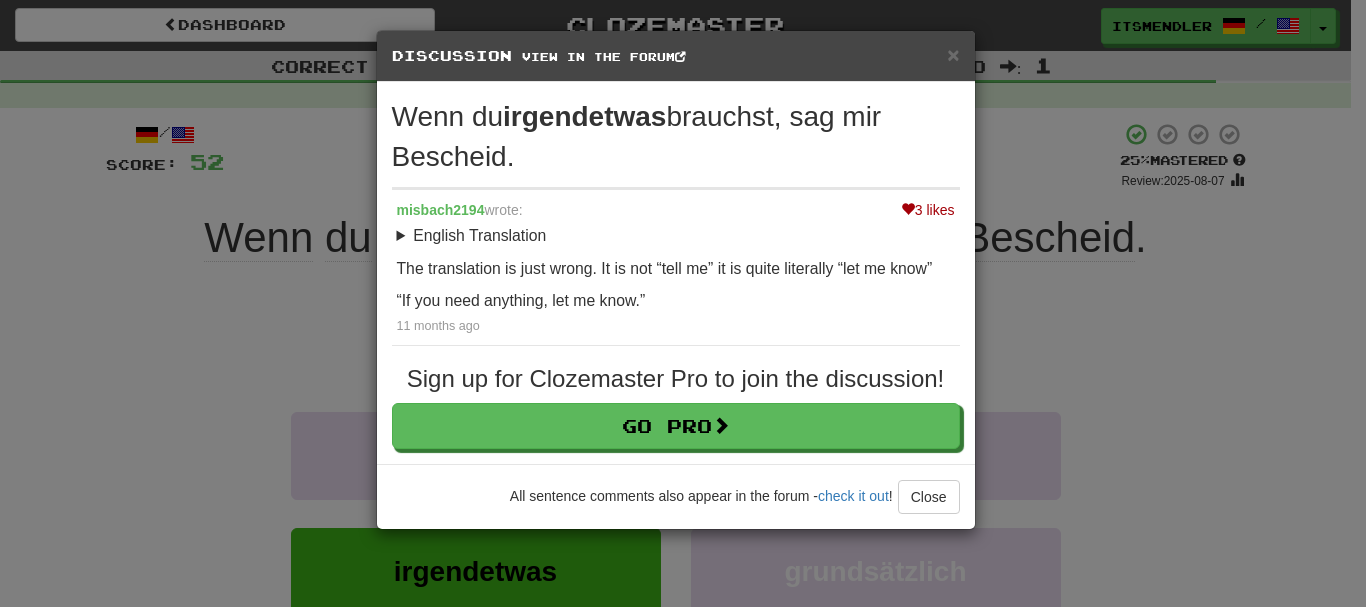 click on "English Translation" at bounding box center [676, 236] 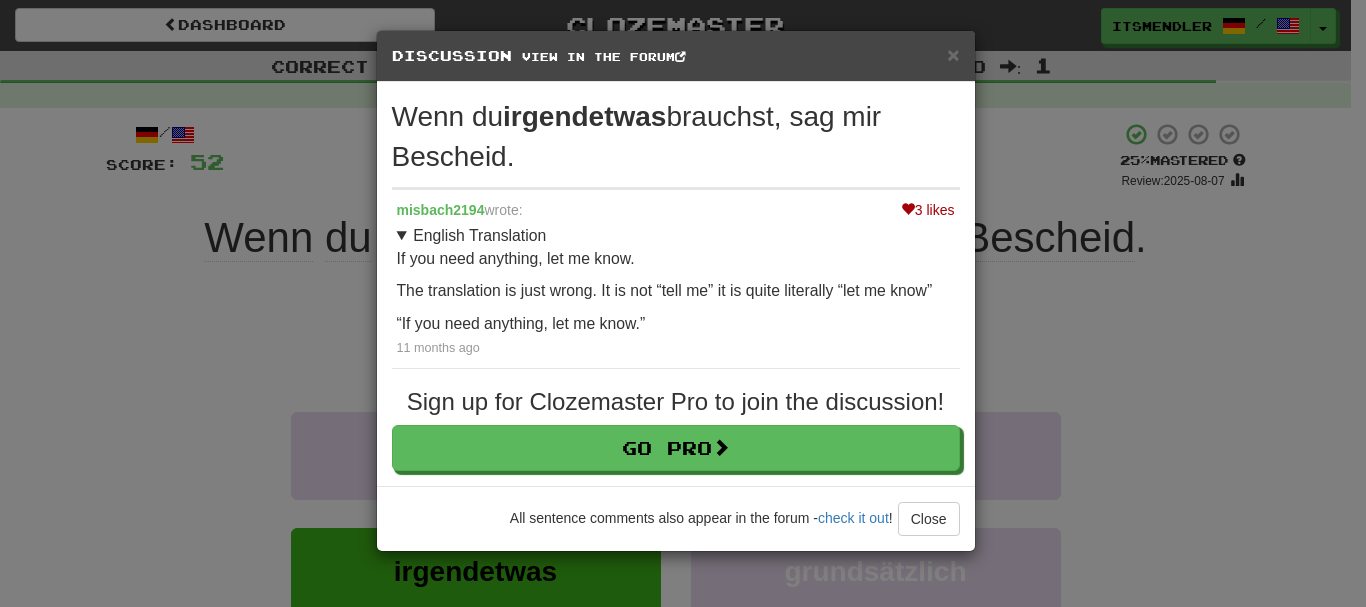 click on "English Translation" at bounding box center (676, 236) 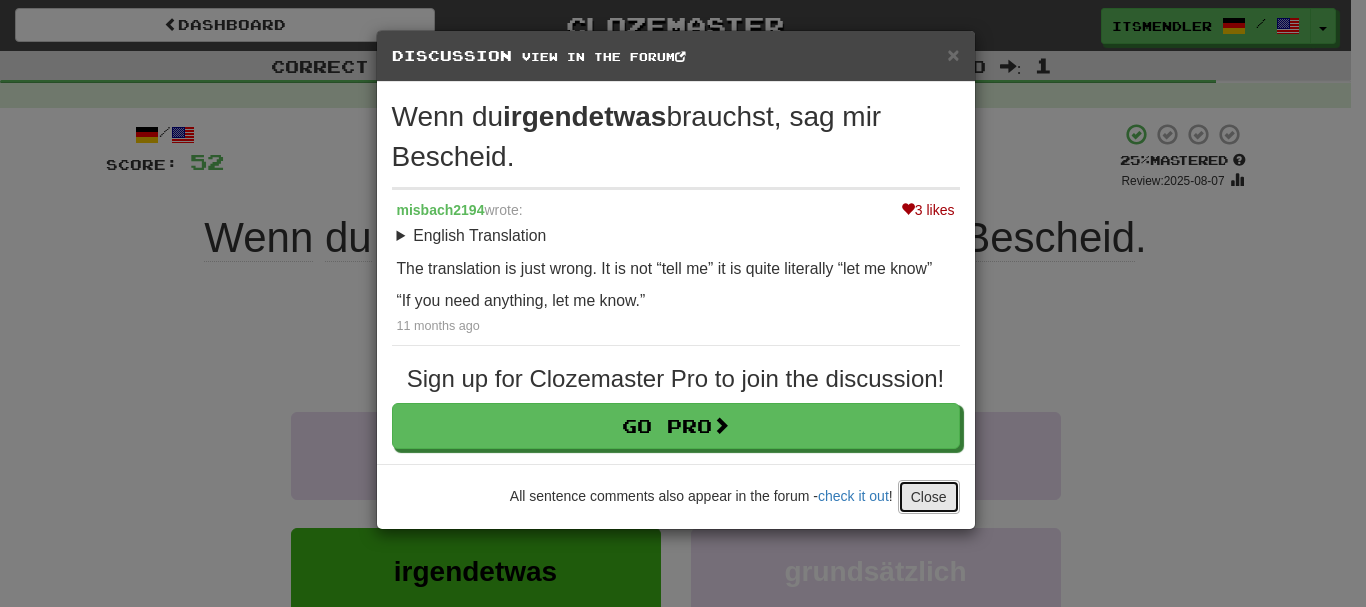 click on "Close" at bounding box center (929, 497) 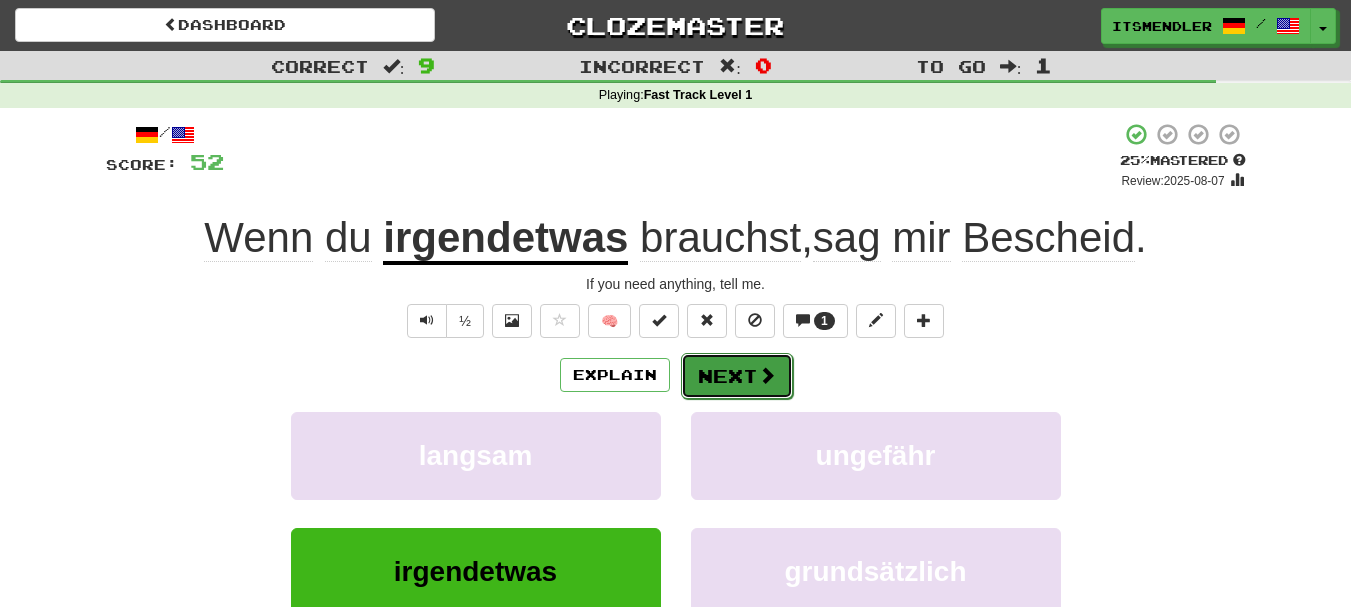 click on "Next" at bounding box center [737, 376] 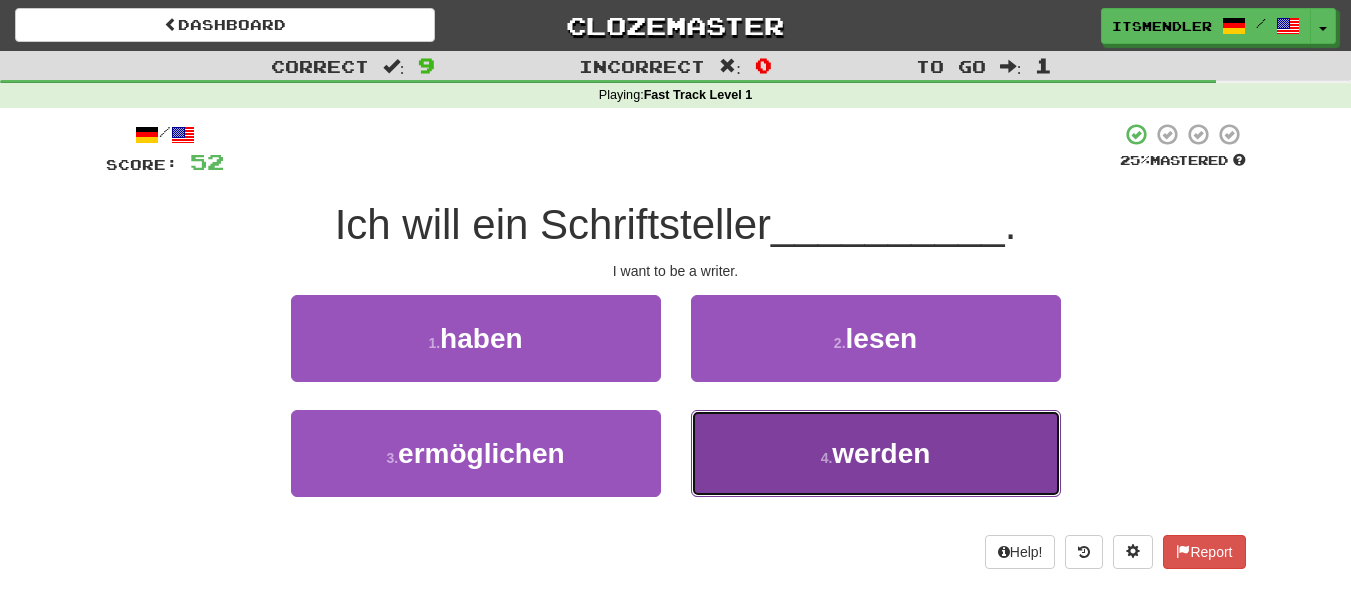 click on "4 .  werden" at bounding box center (876, 453) 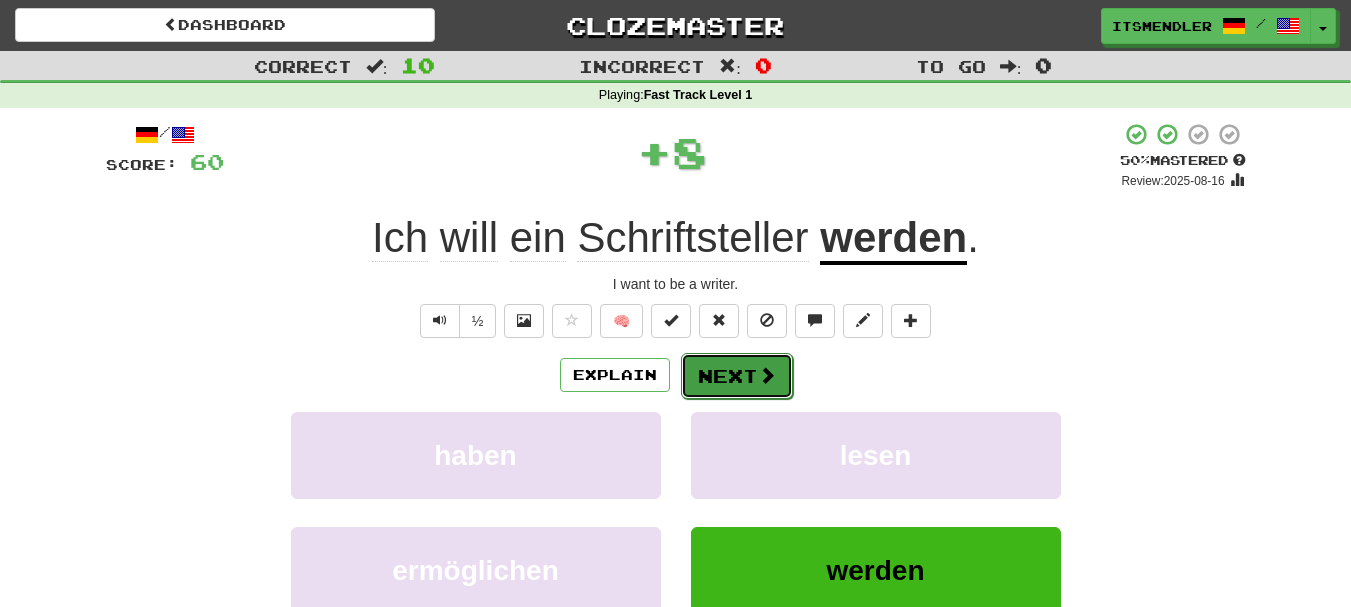 click on "Next" at bounding box center [737, 376] 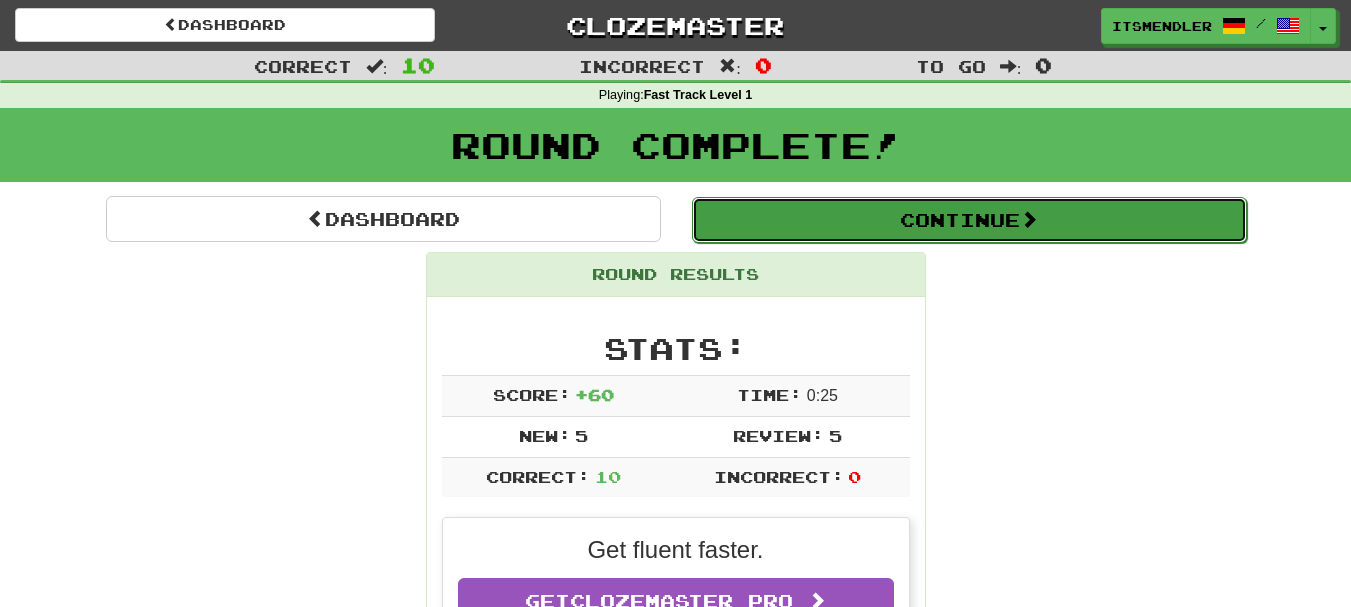 click on "Continue" at bounding box center (969, 220) 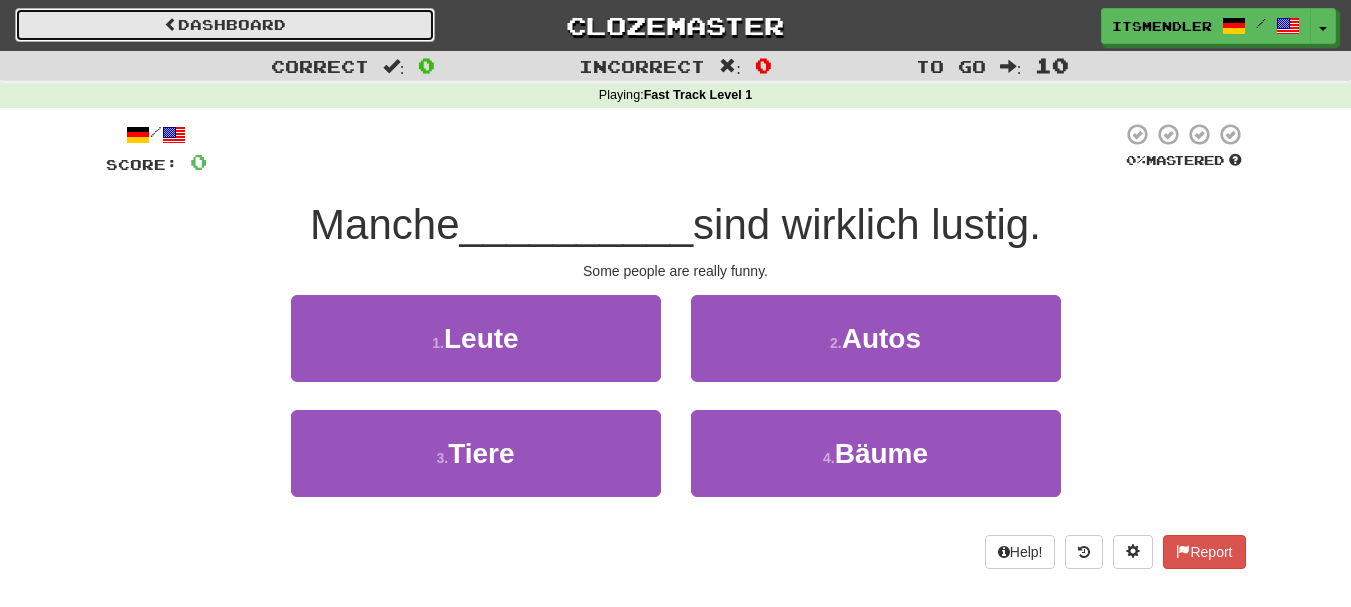 click on "Dashboard" at bounding box center (225, 25) 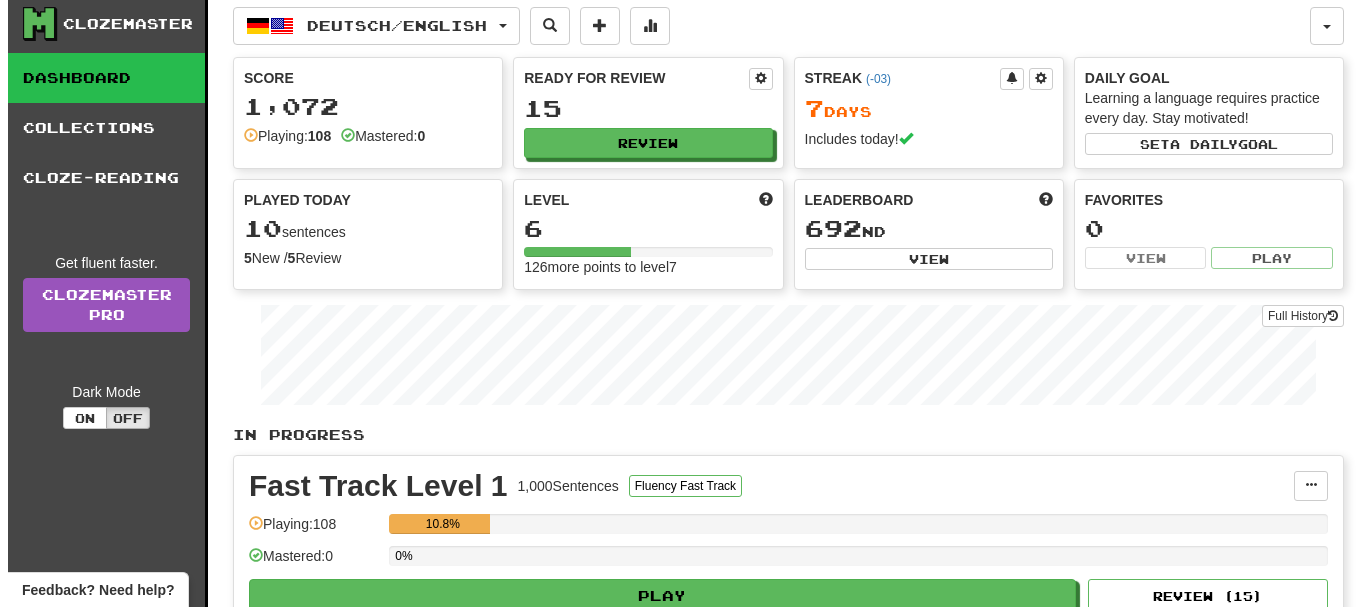 scroll, scrollTop: 200, scrollLeft: 0, axis: vertical 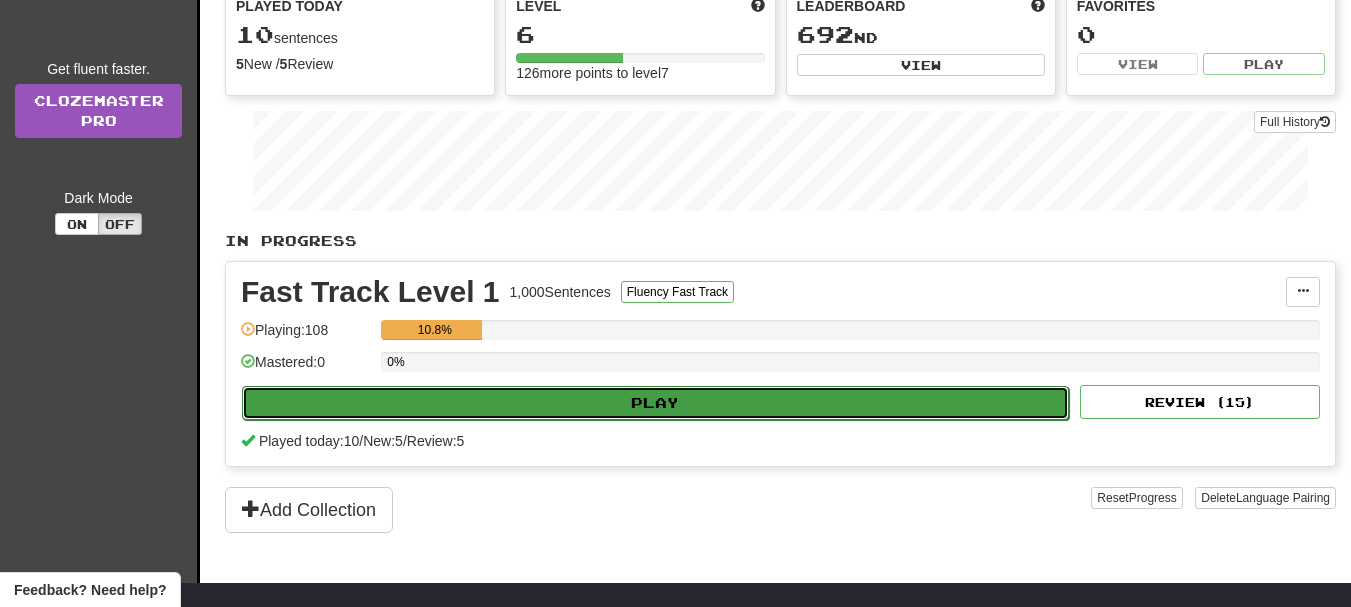click on "Play" at bounding box center [655, 403] 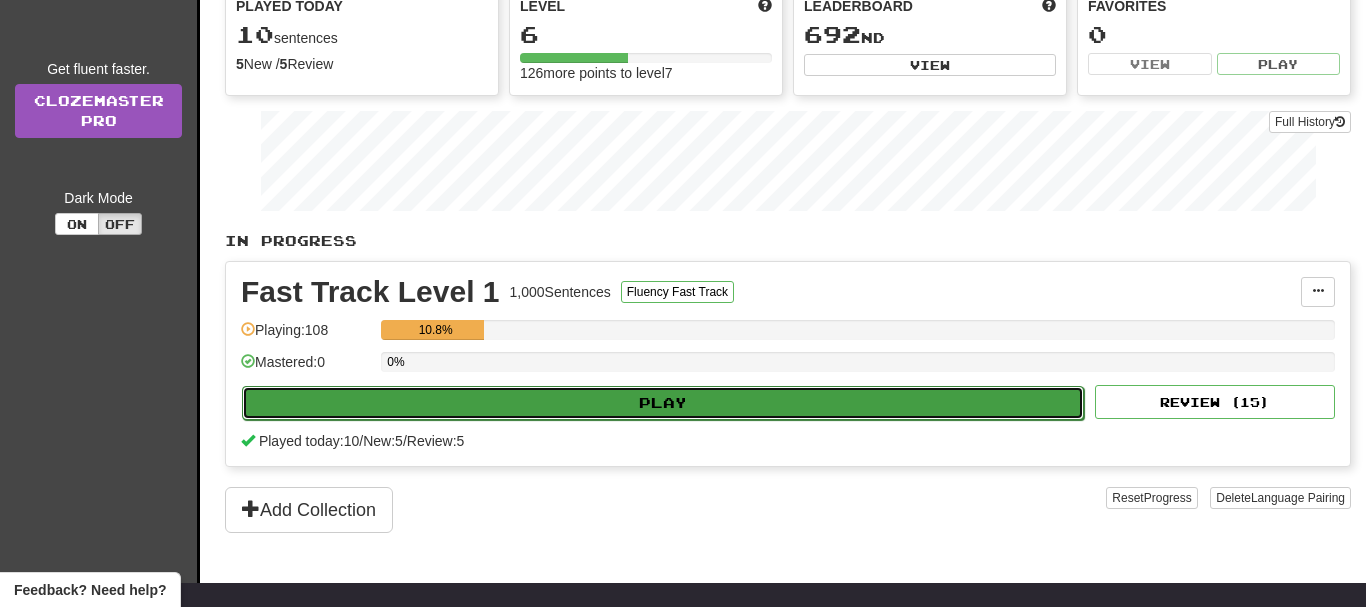 select on "**" 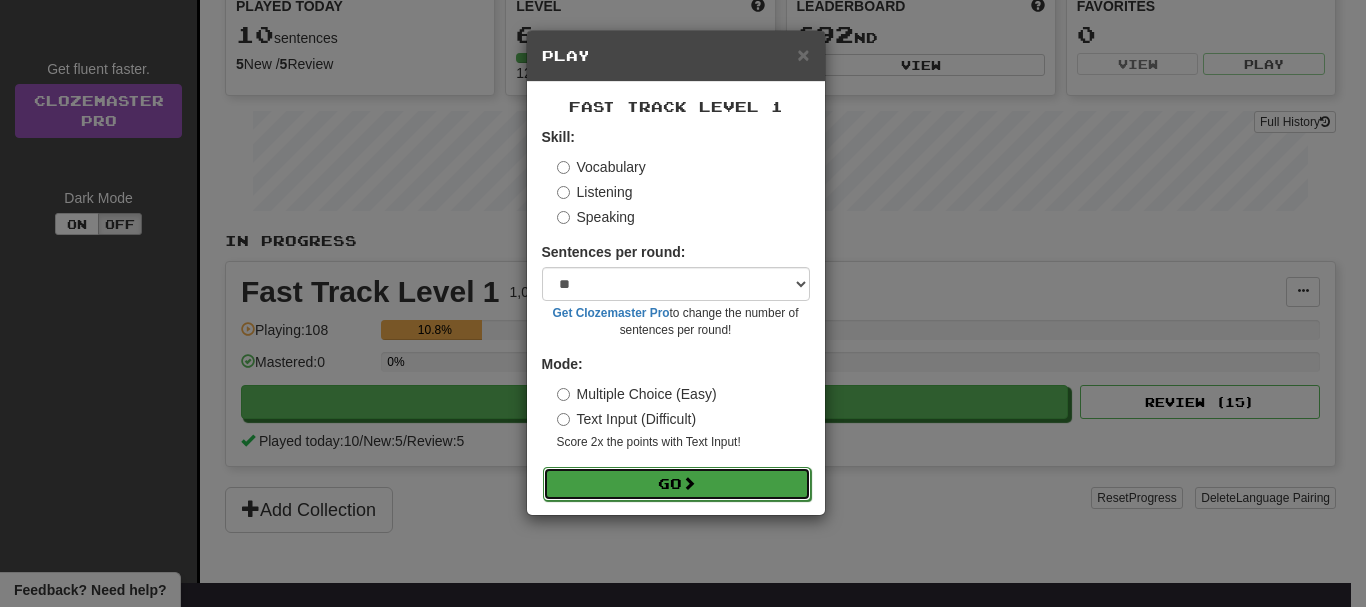 click at bounding box center (689, 483) 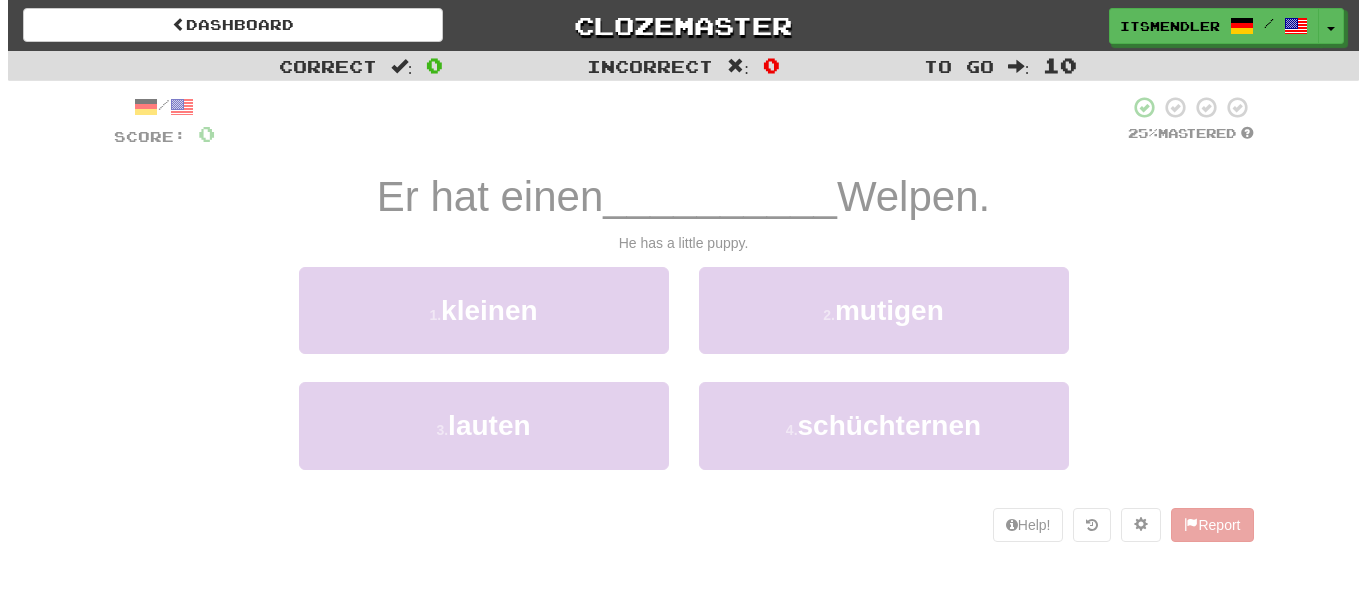 scroll, scrollTop: 0, scrollLeft: 0, axis: both 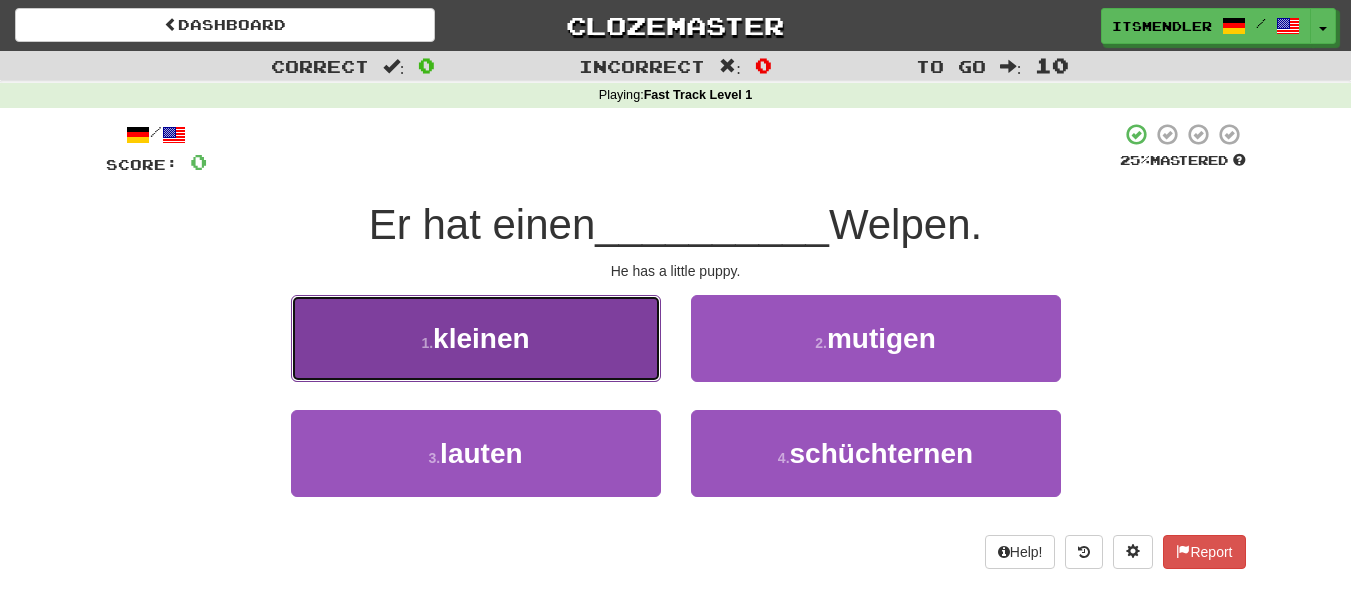 click on "kleinen" at bounding box center [481, 338] 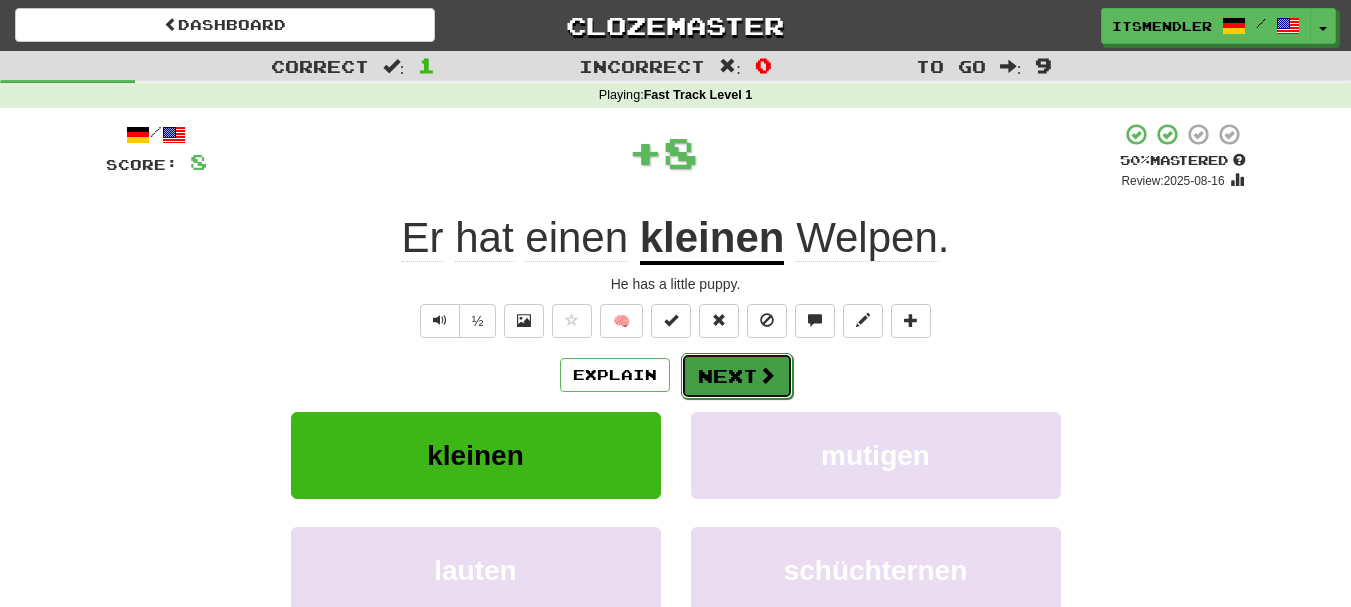 click on "Next" at bounding box center (737, 376) 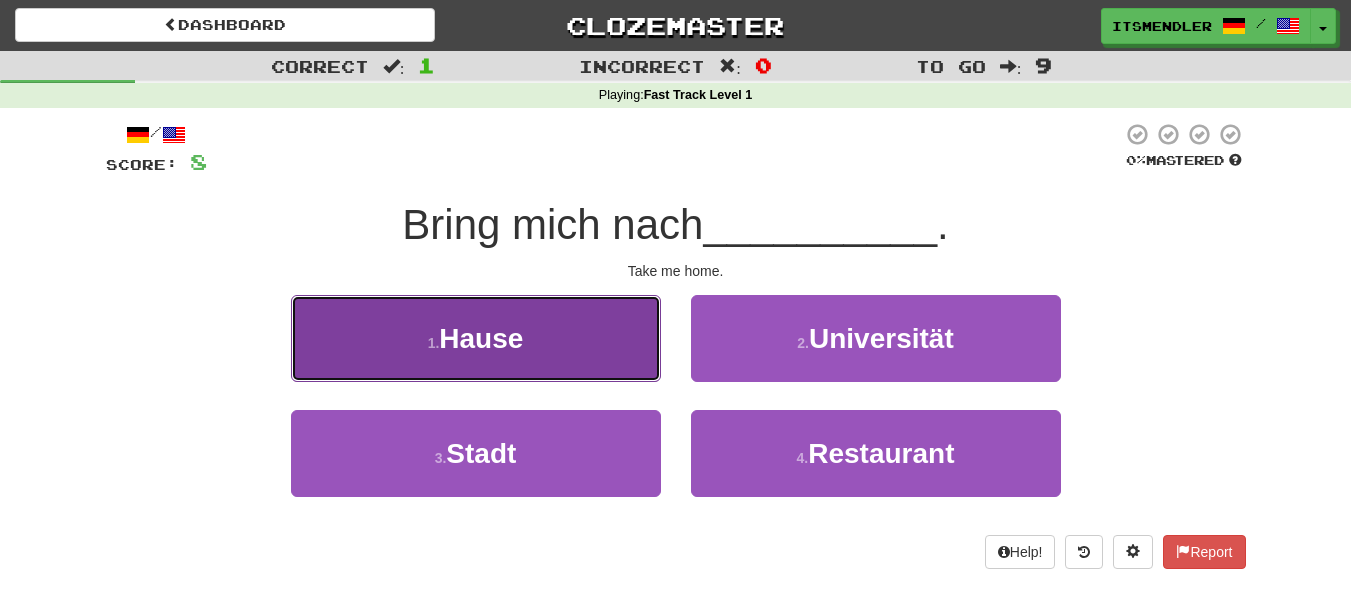 click on "1 .  Hause" at bounding box center (476, 338) 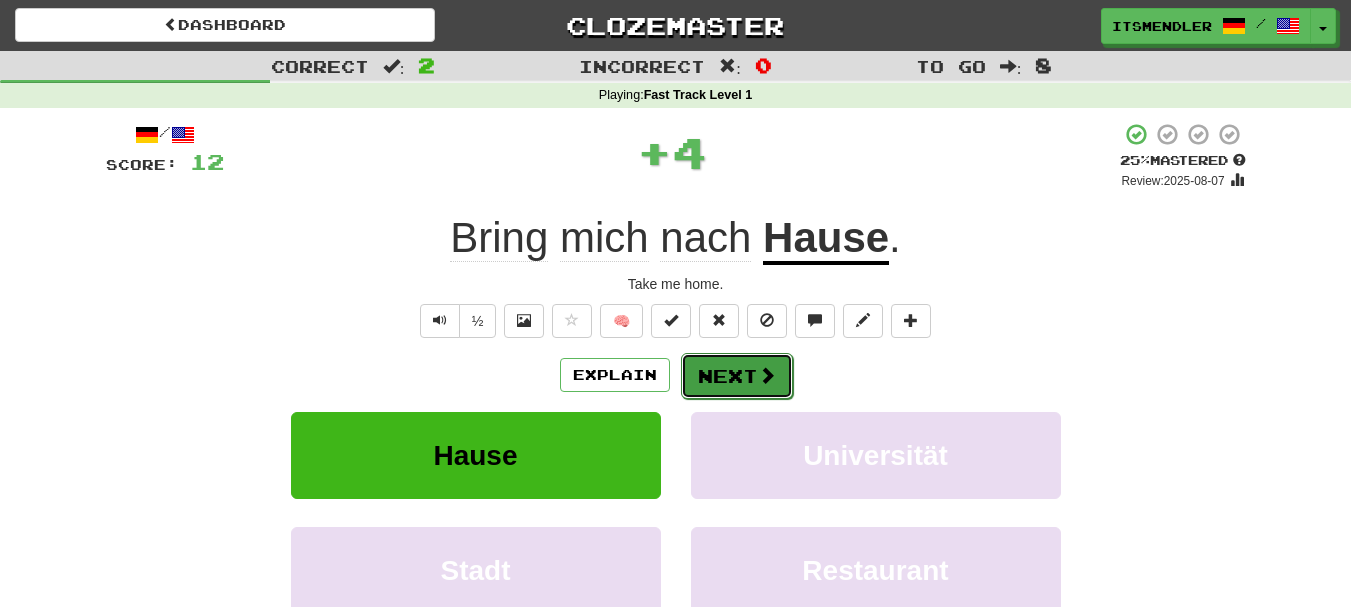 click on "Next" at bounding box center (737, 376) 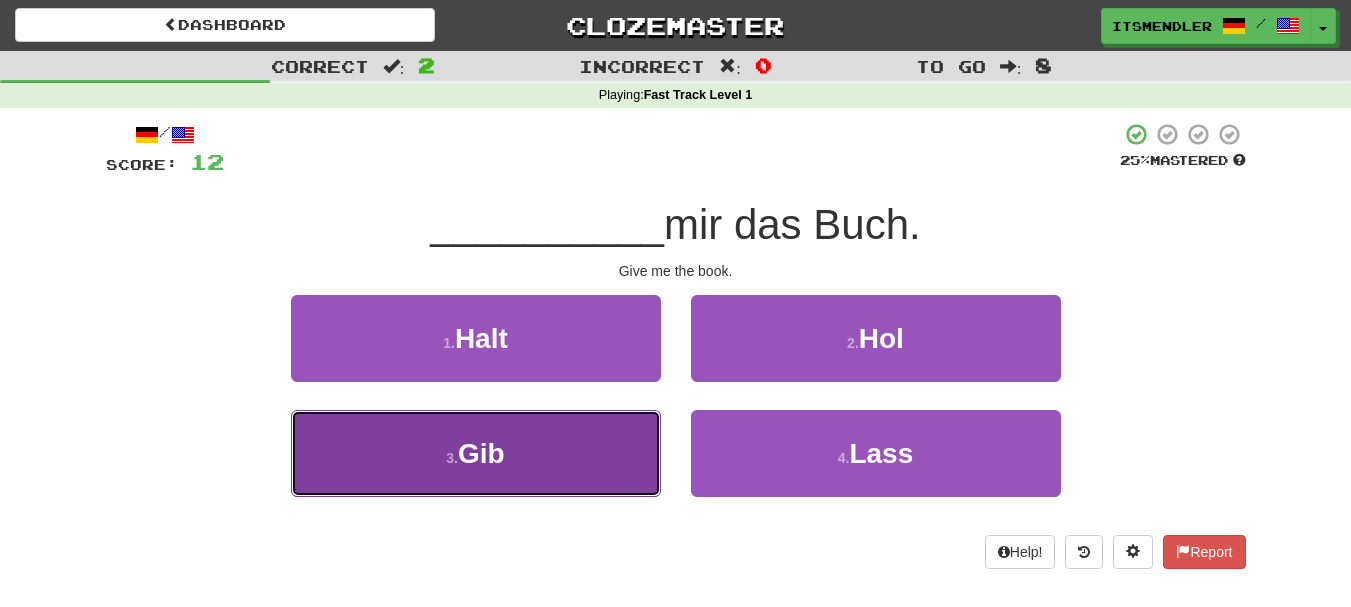 click on "3 .  Gib" at bounding box center (476, 453) 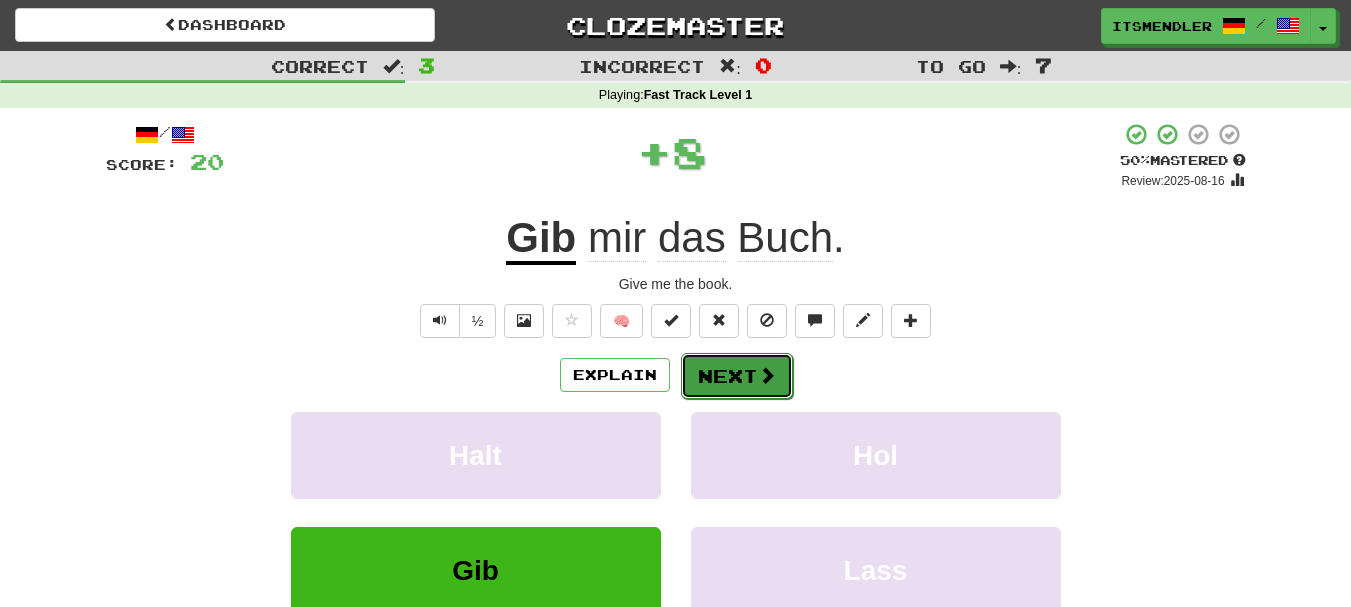 click on "Next" at bounding box center (737, 376) 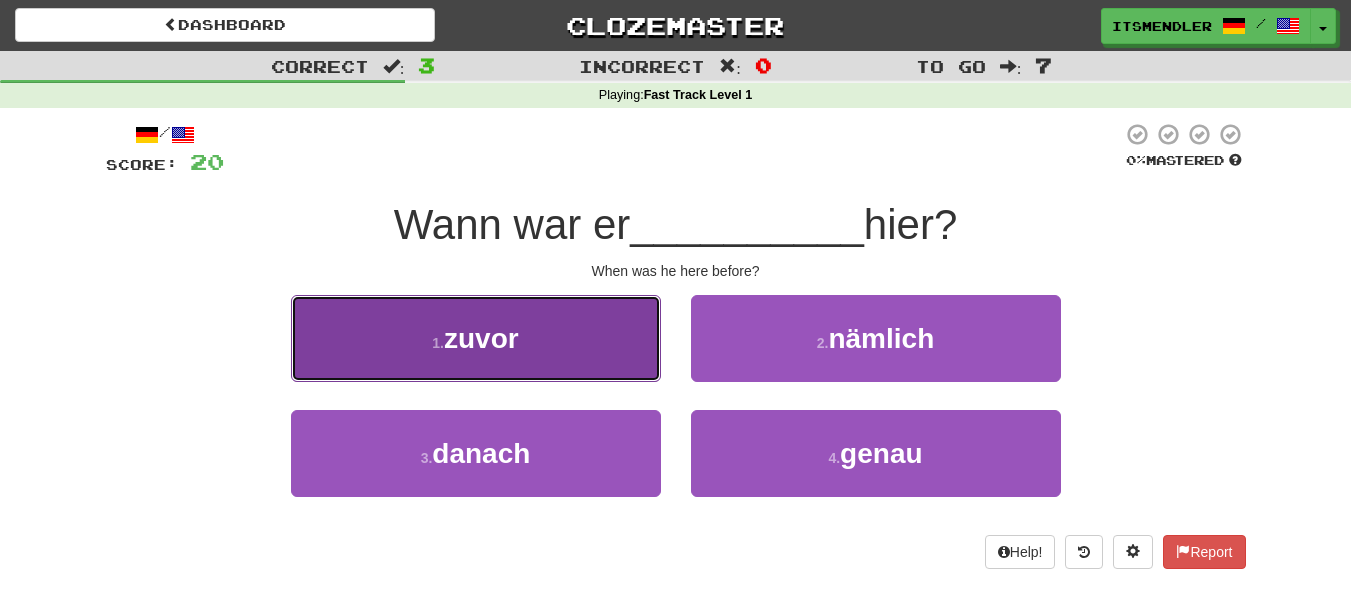click on "1 .  zuvor" at bounding box center [476, 338] 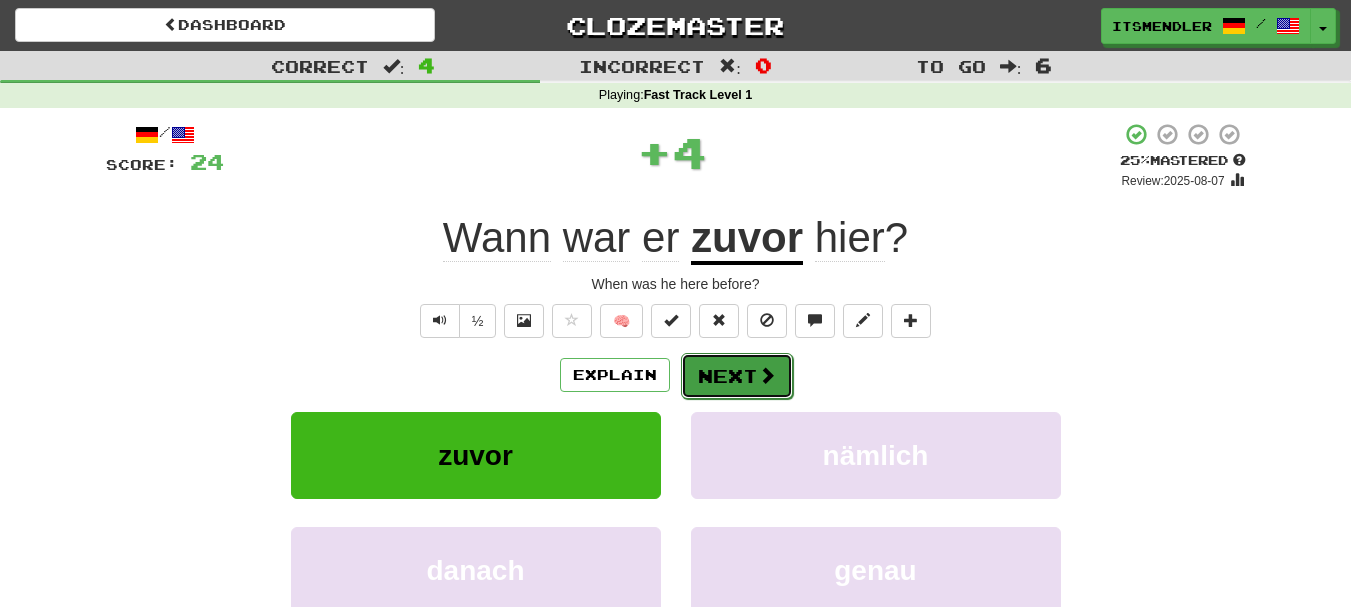 click on "Next" at bounding box center (737, 376) 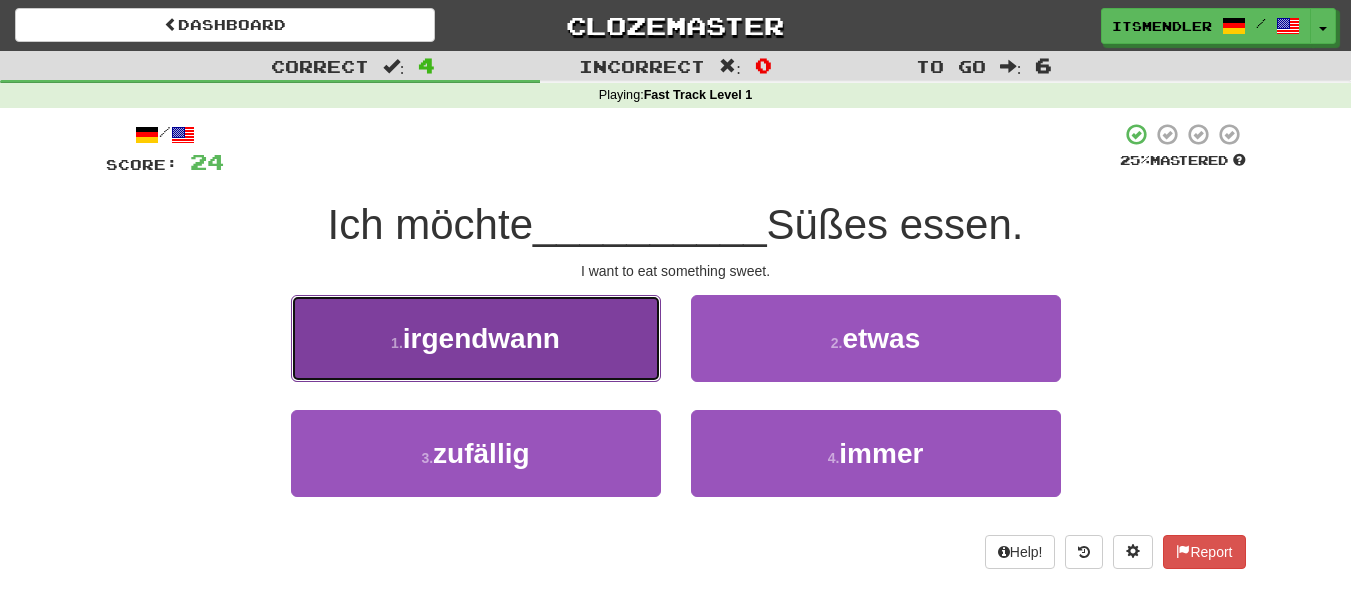 click on "irgendwann" at bounding box center (481, 338) 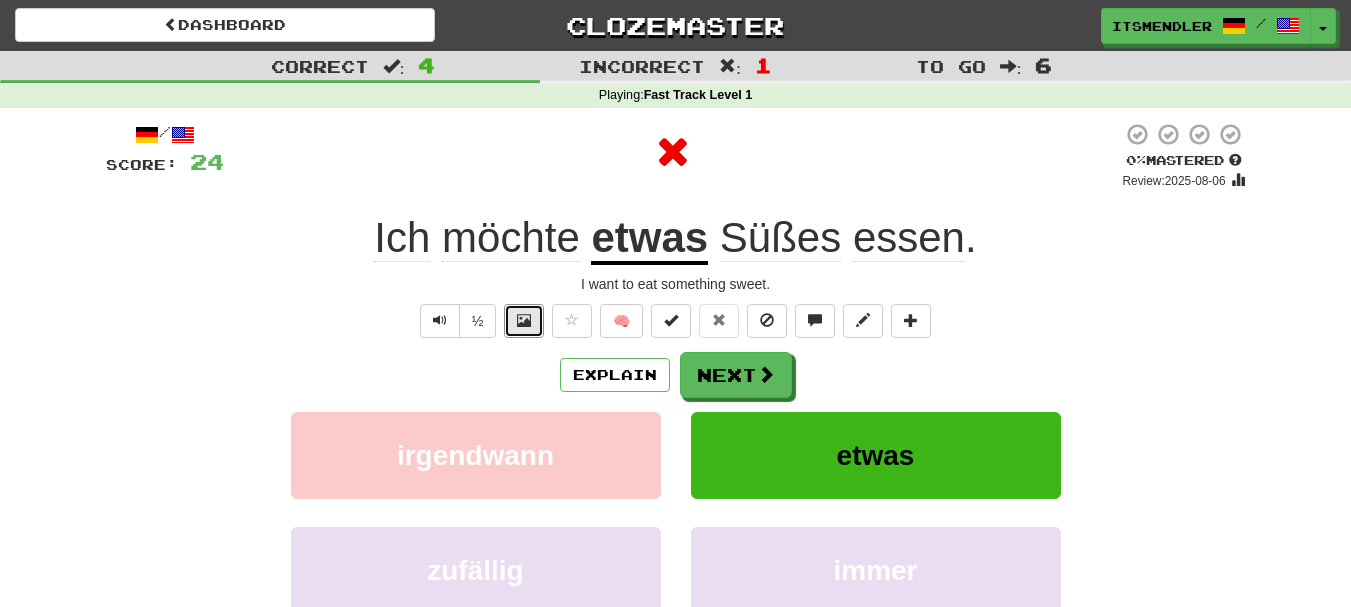click at bounding box center [524, 321] 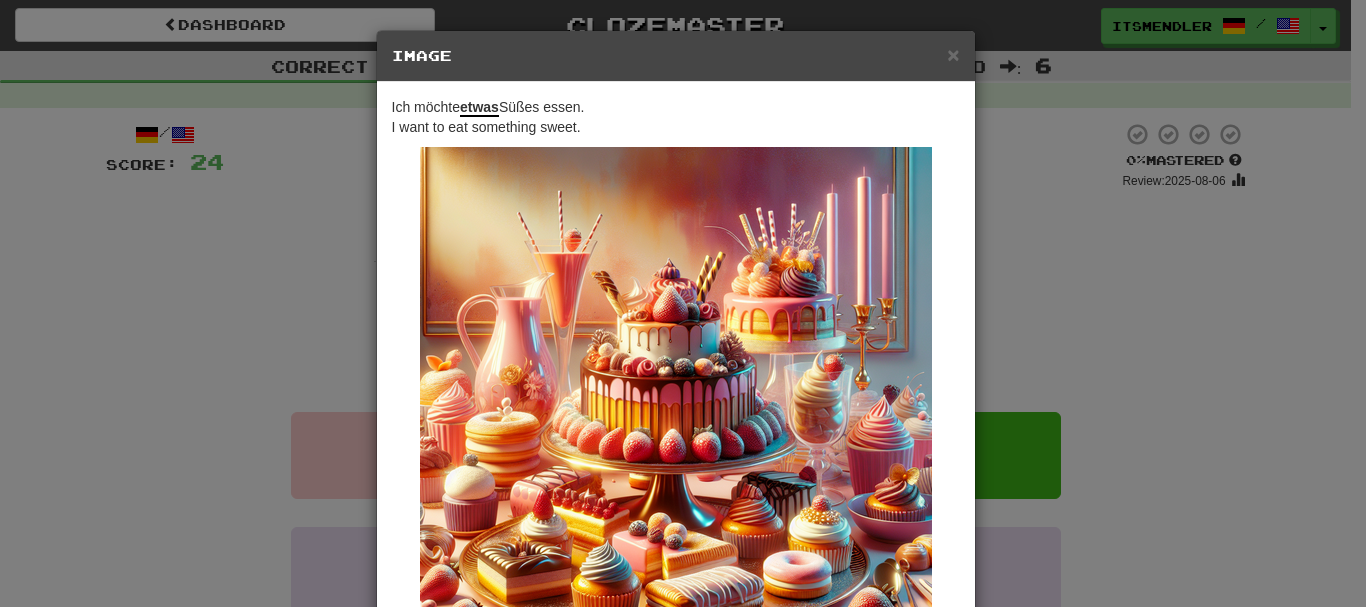 click at bounding box center (676, 403) 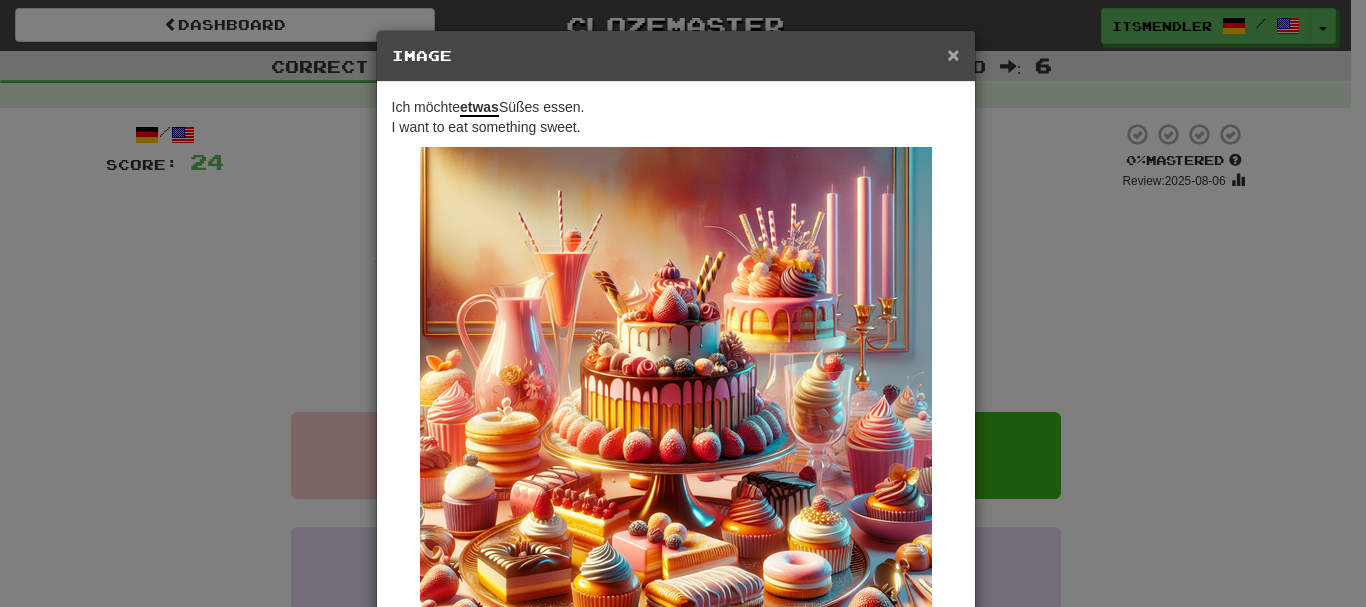 click on "×" at bounding box center [953, 54] 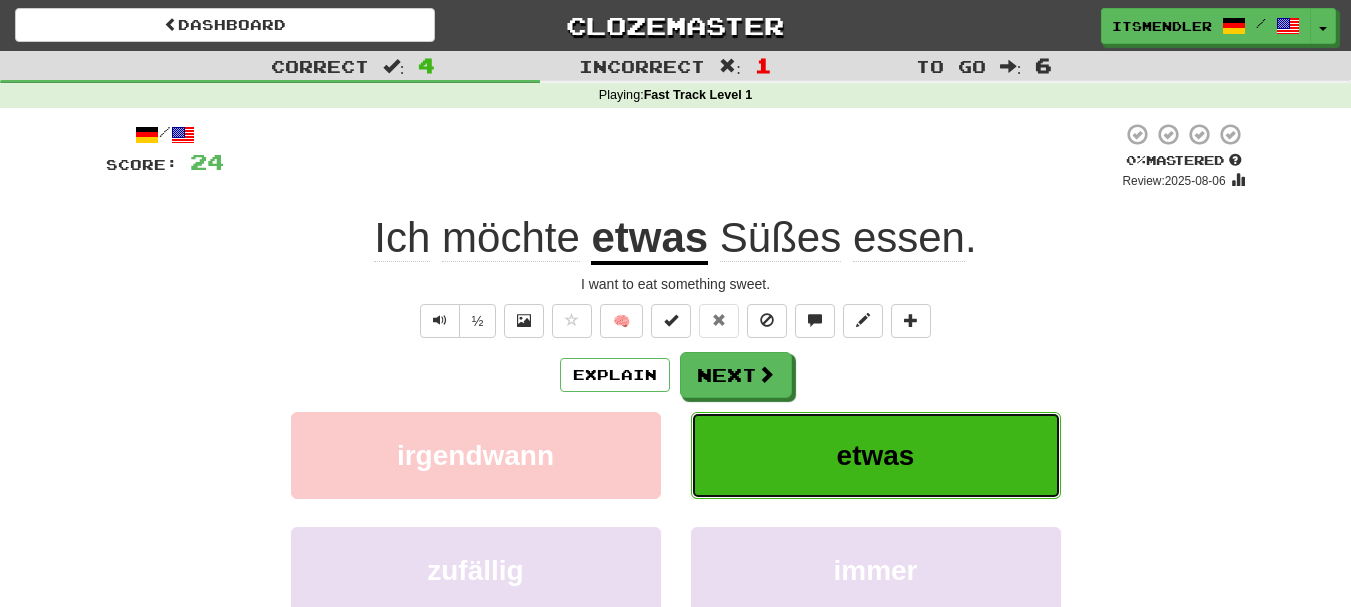 click on "etwas" at bounding box center [876, 455] 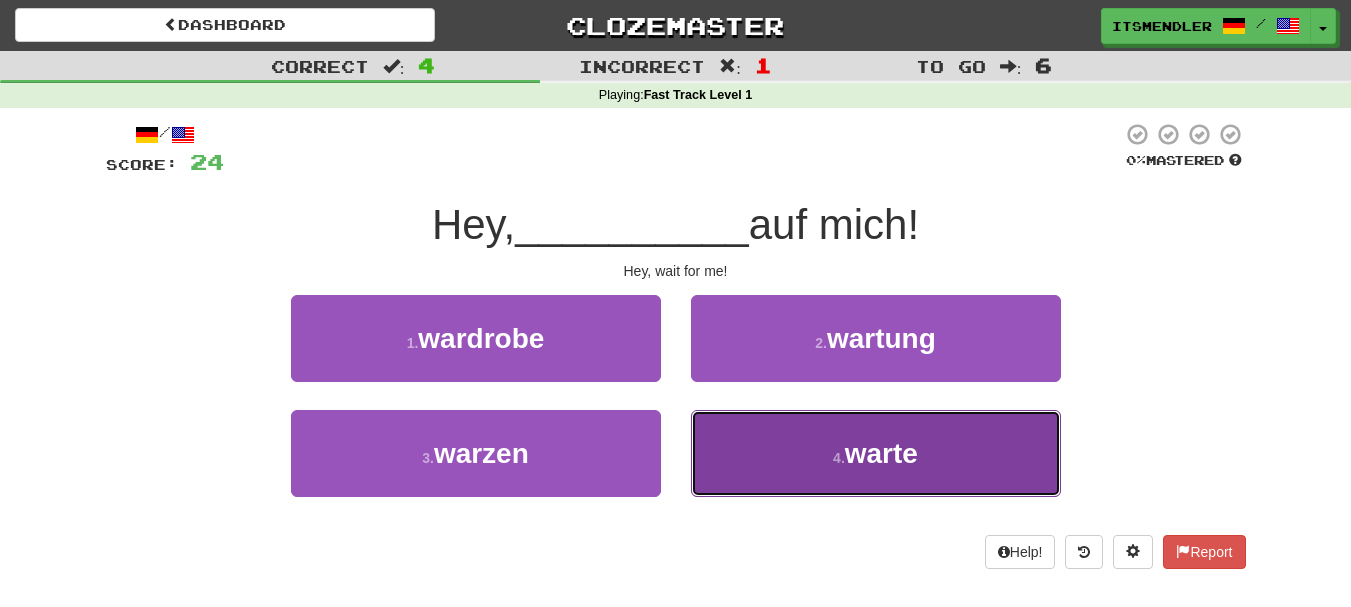 click on "4 .  warte" at bounding box center (876, 453) 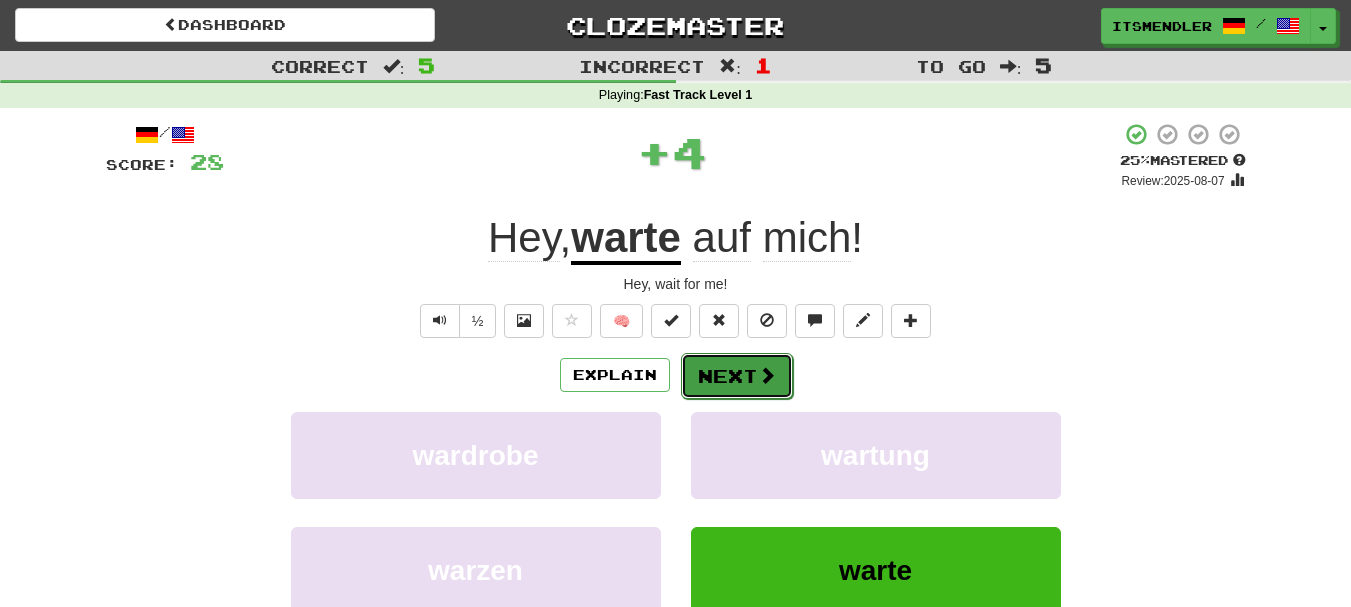 click on "Next" at bounding box center (737, 376) 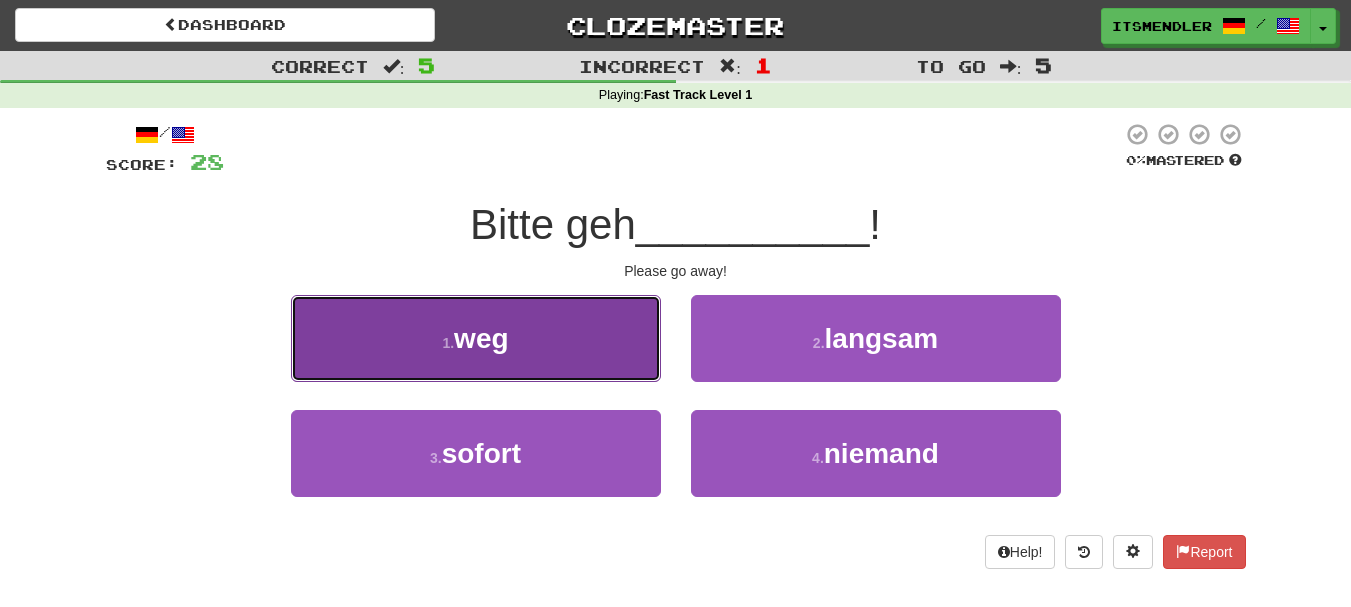 click on "1 .  weg" at bounding box center (476, 338) 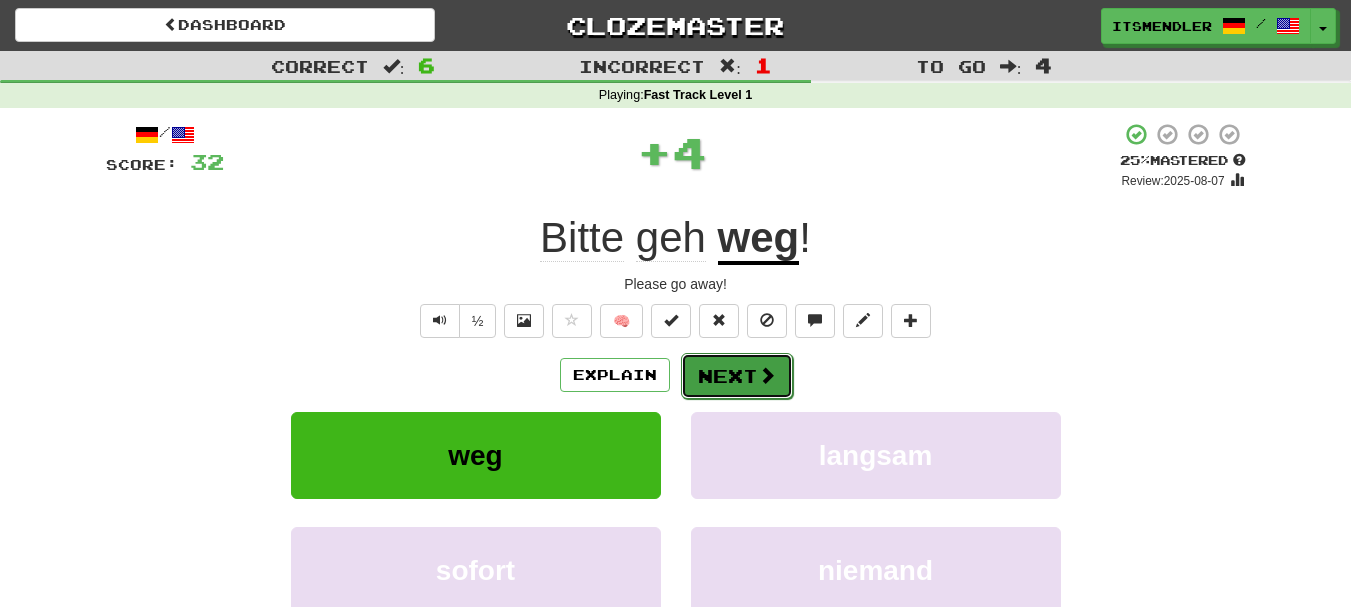 click at bounding box center (767, 375) 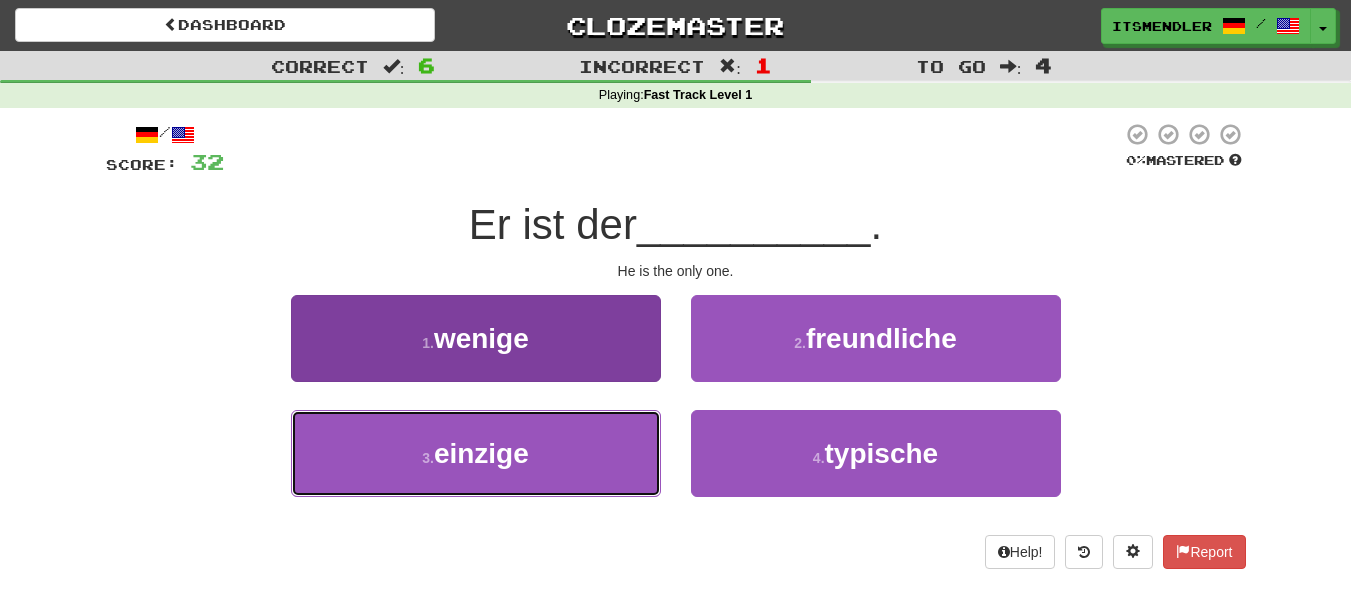 click on "3 .  einzige" at bounding box center (476, 453) 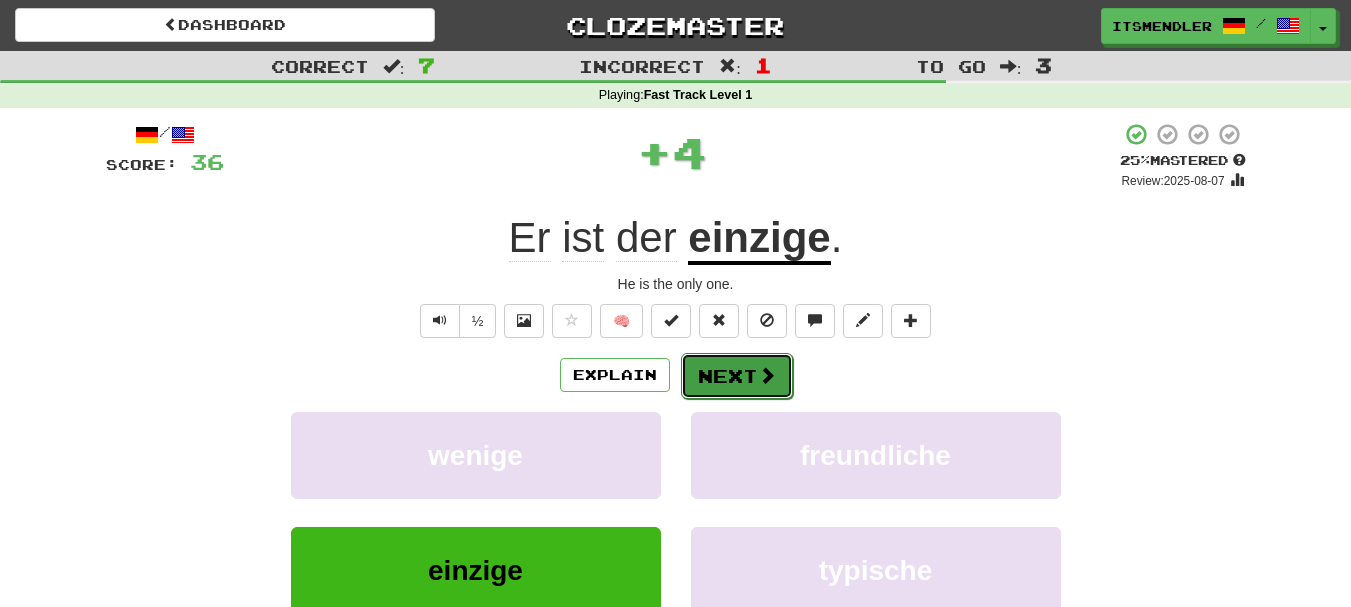 click on "Next" at bounding box center [737, 376] 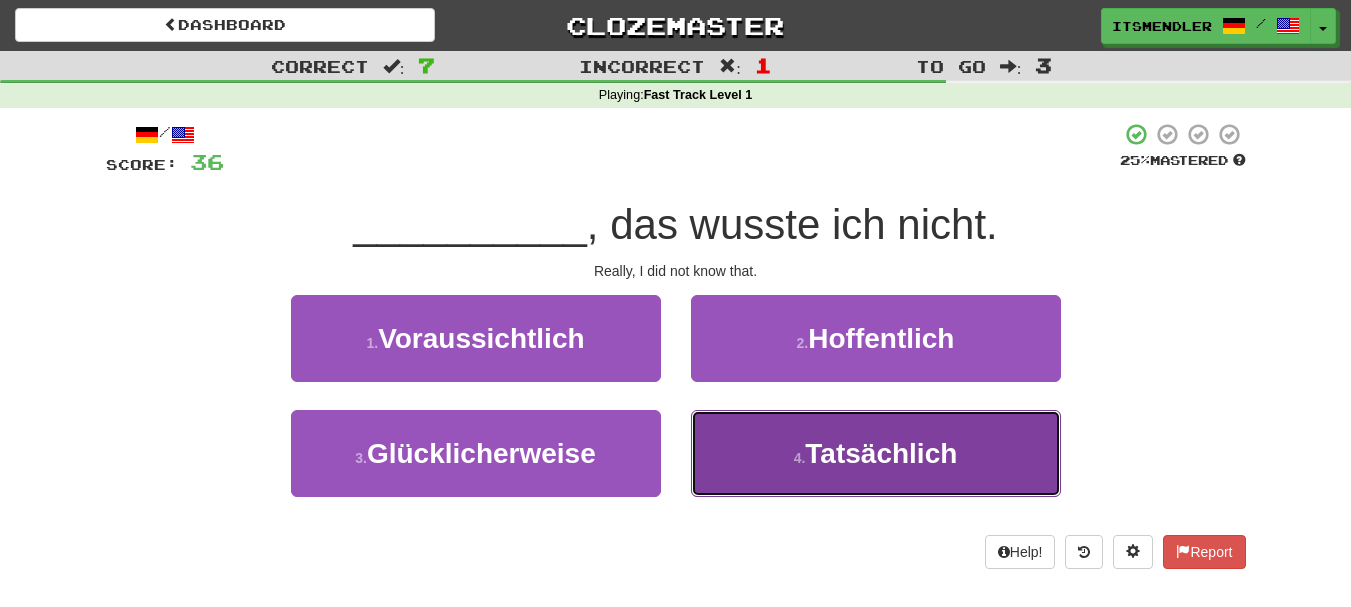 click on "4 .  Tatsächlich" at bounding box center (876, 453) 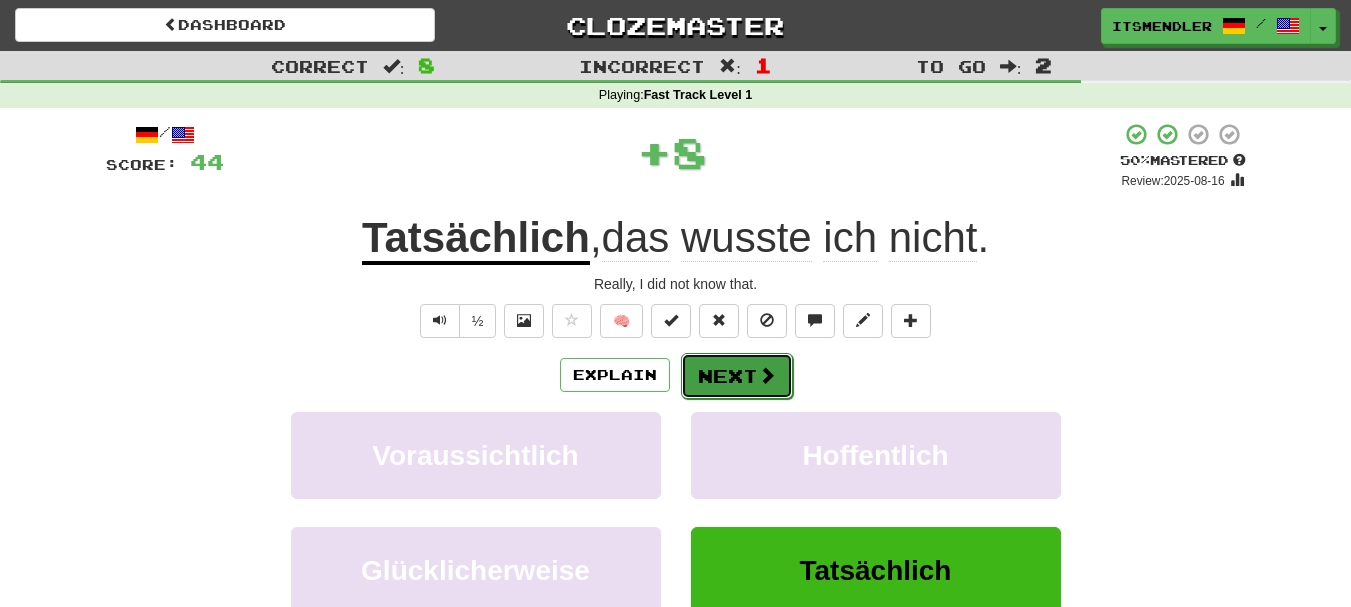 click on "Next" at bounding box center [737, 376] 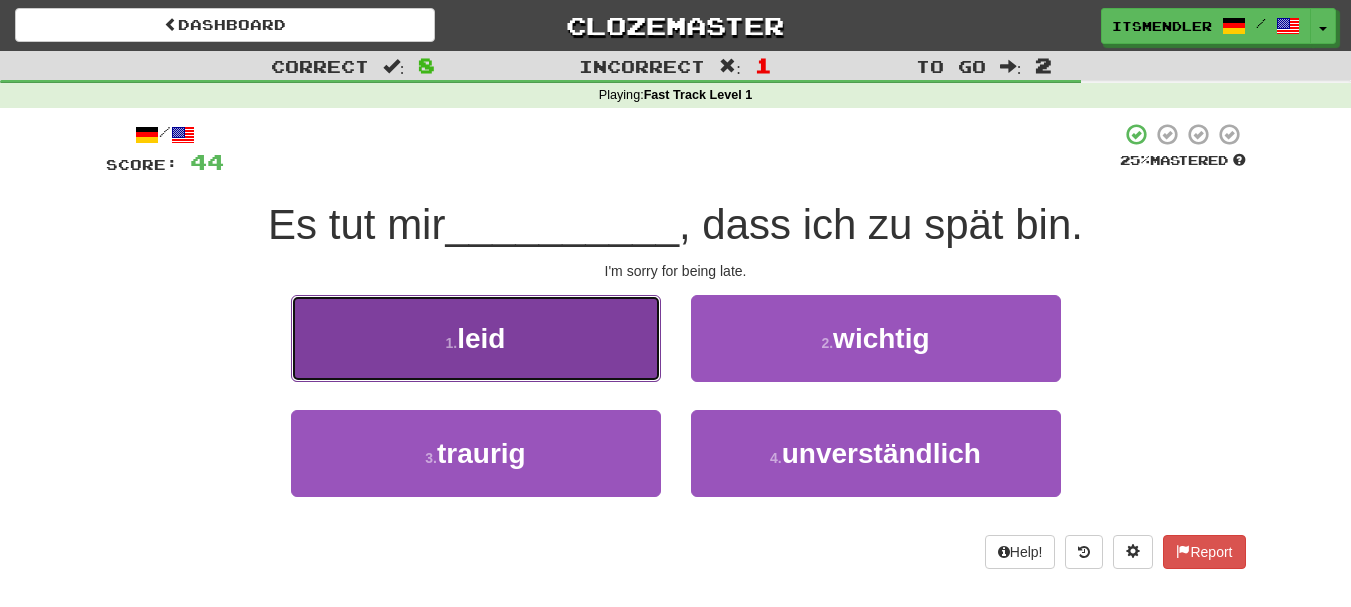 click on "1 .  leid" at bounding box center (476, 338) 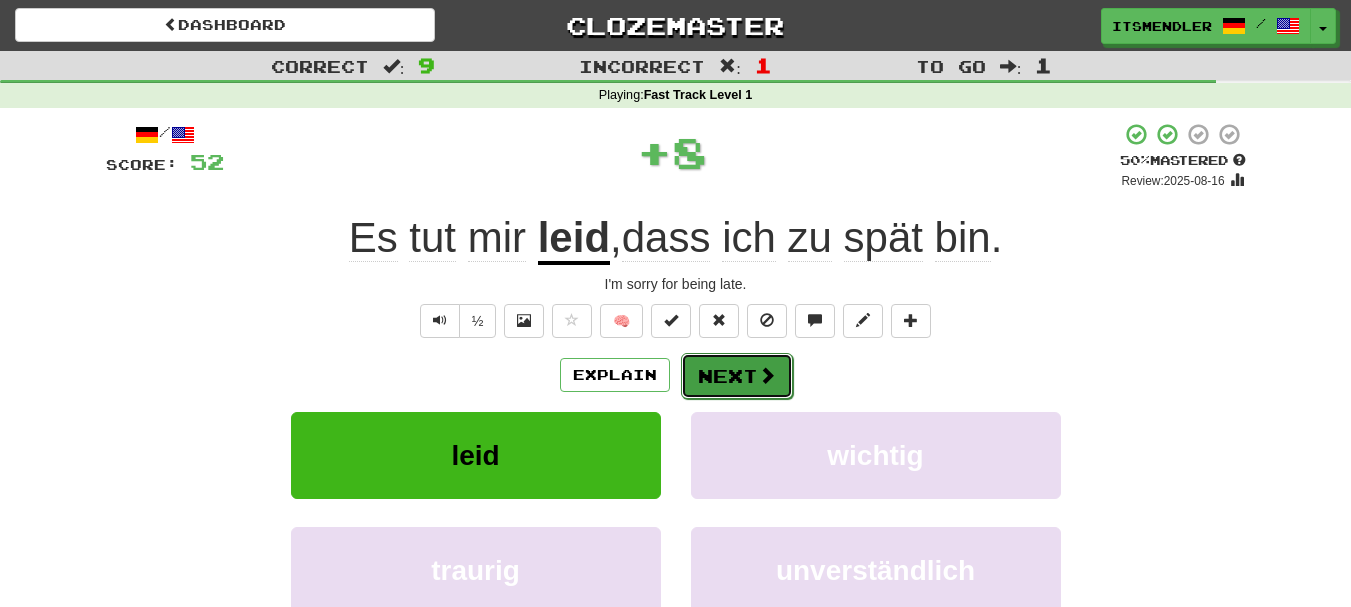 click on "Next" at bounding box center (737, 376) 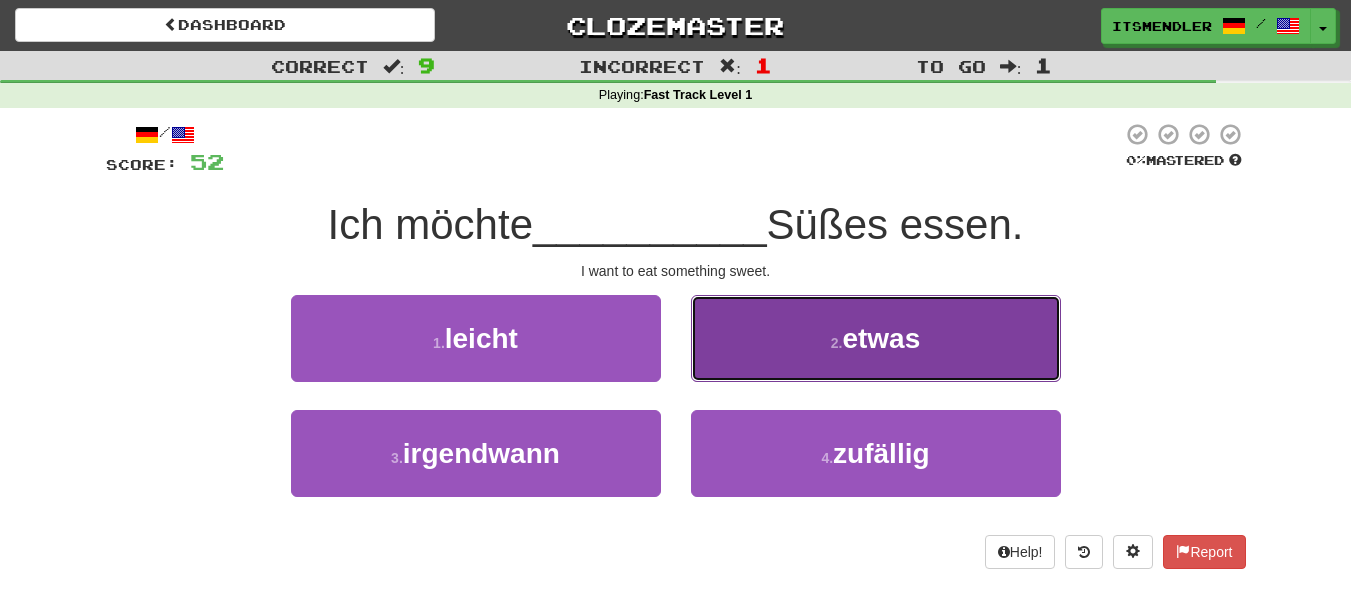 click on "2 .  etwas" at bounding box center [876, 338] 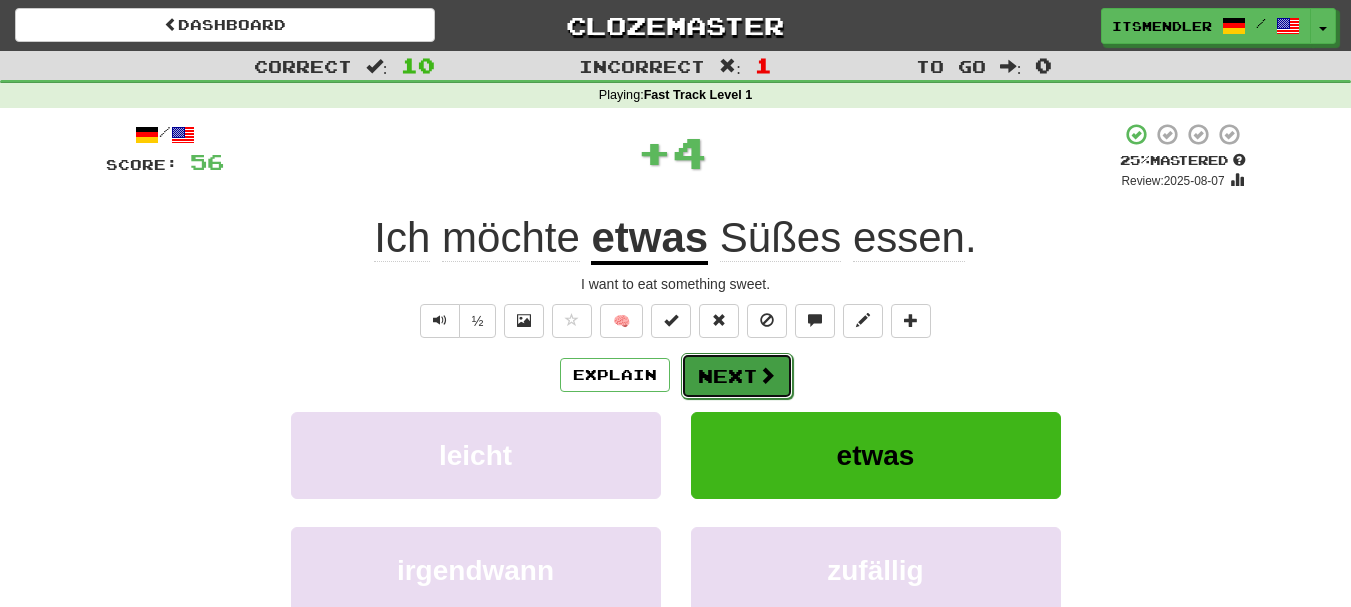 click at bounding box center (767, 375) 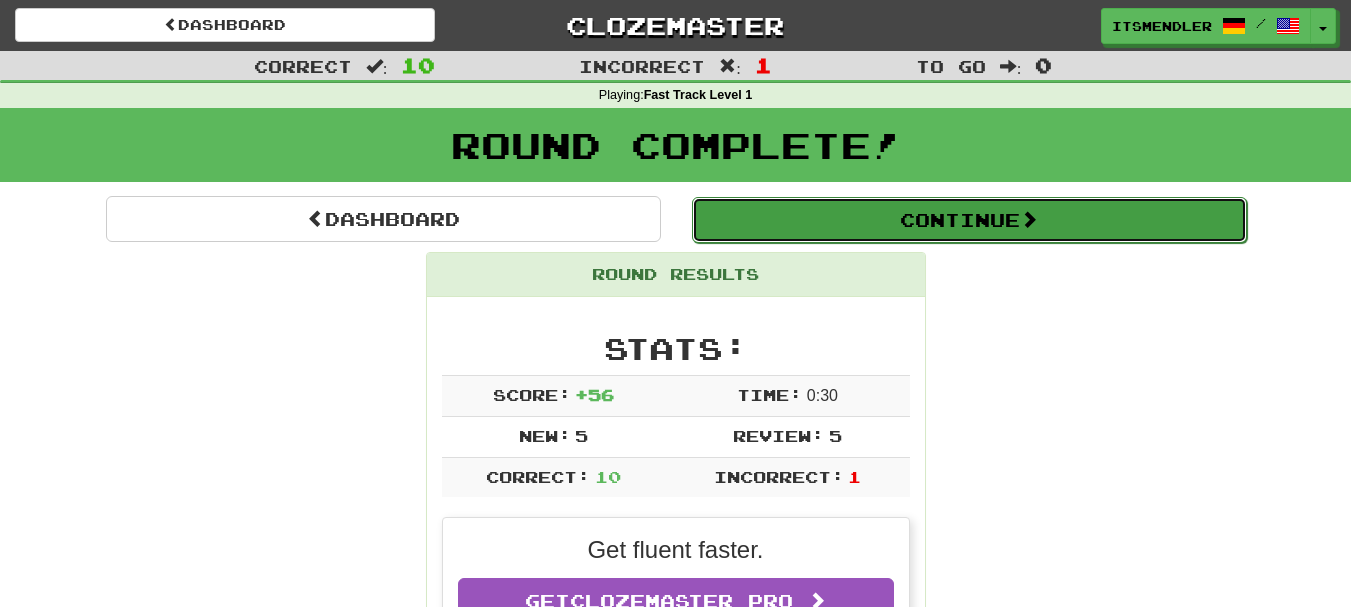 click on "Continue" at bounding box center [969, 220] 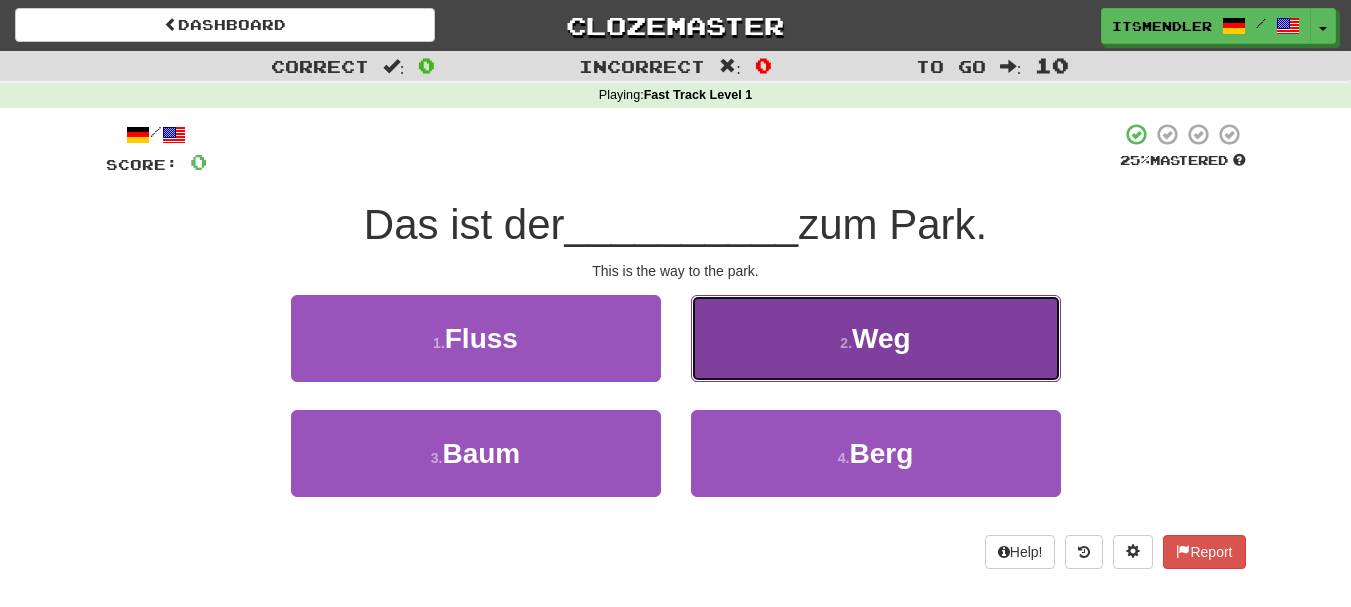 click on "Weg" at bounding box center [881, 338] 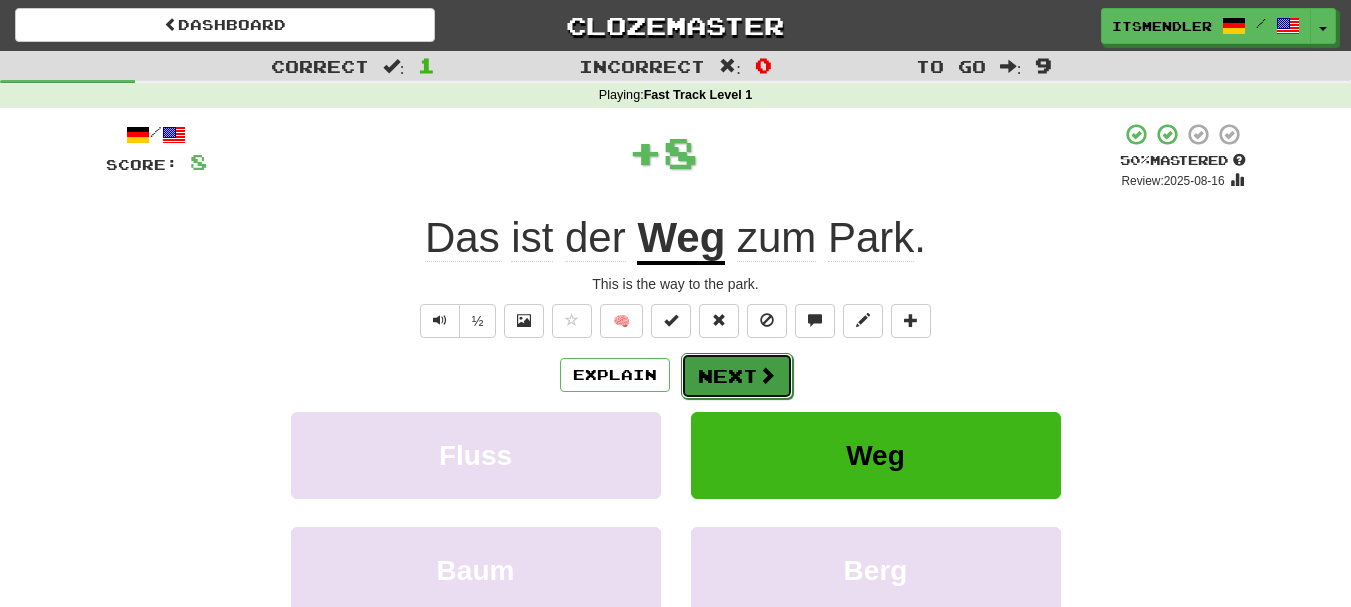 click on "Next" at bounding box center (737, 376) 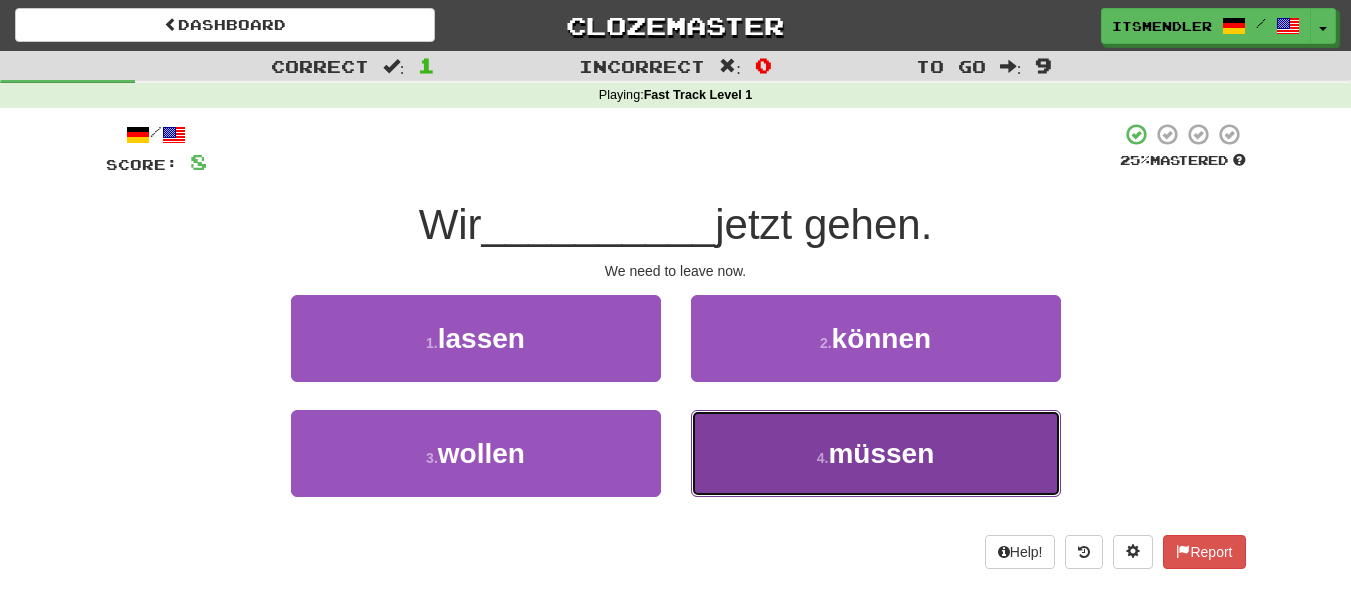 click on "4 .  müssen" at bounding box center (876, 453) 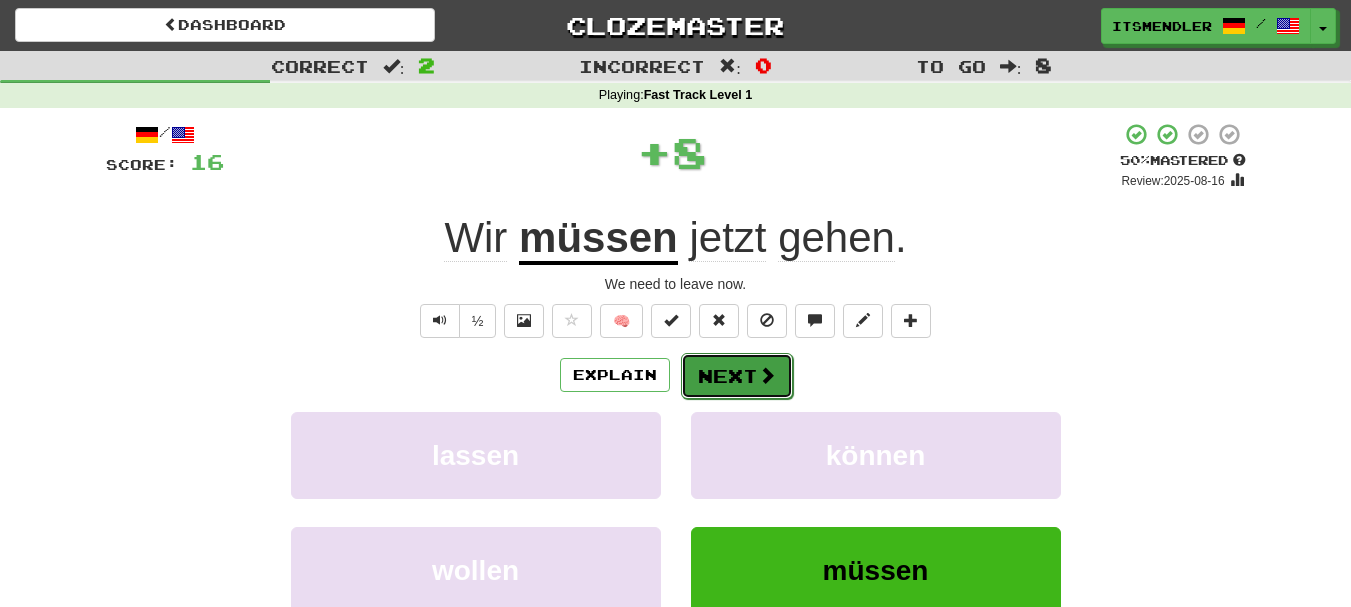 click on "Next" at bounding box center (737, 376) 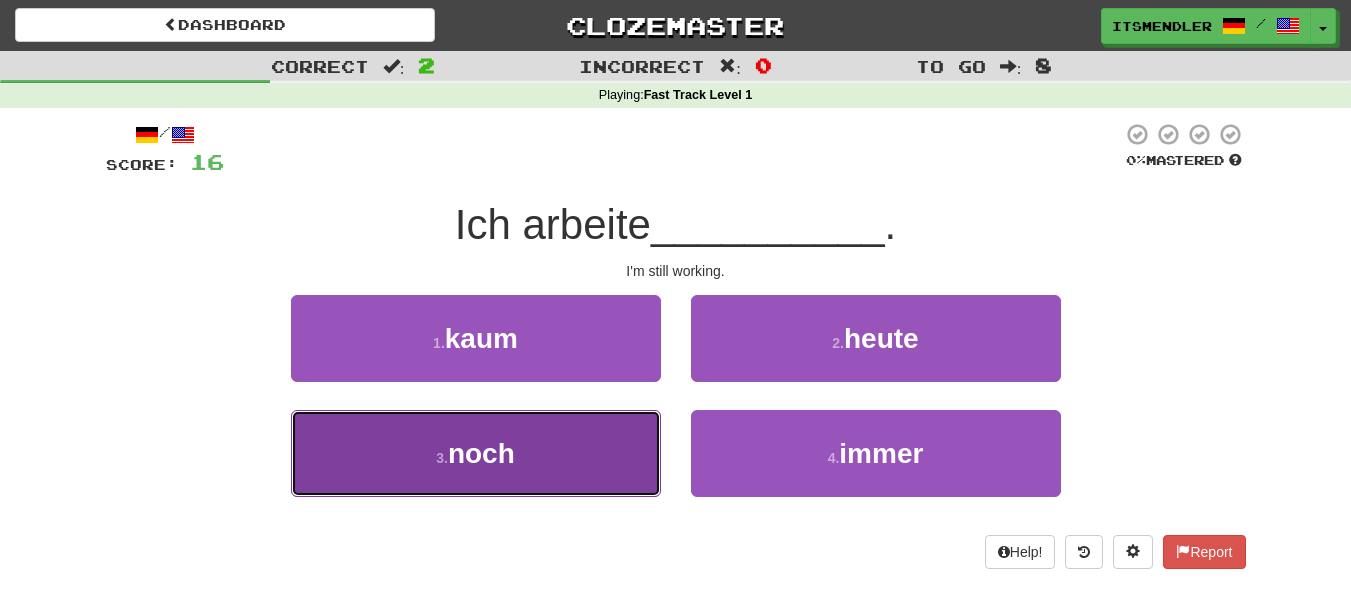 click on "3 .  noch" at bounding box center [476, 453] 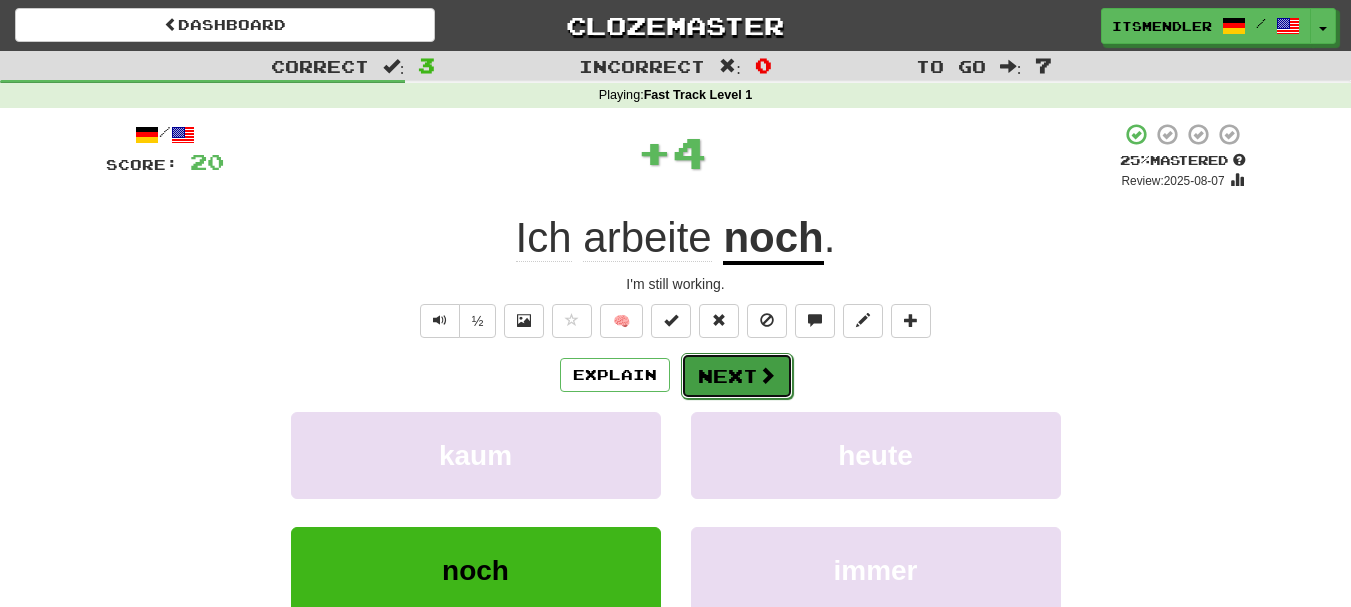click on "Next" at bounding box center [737, 376] 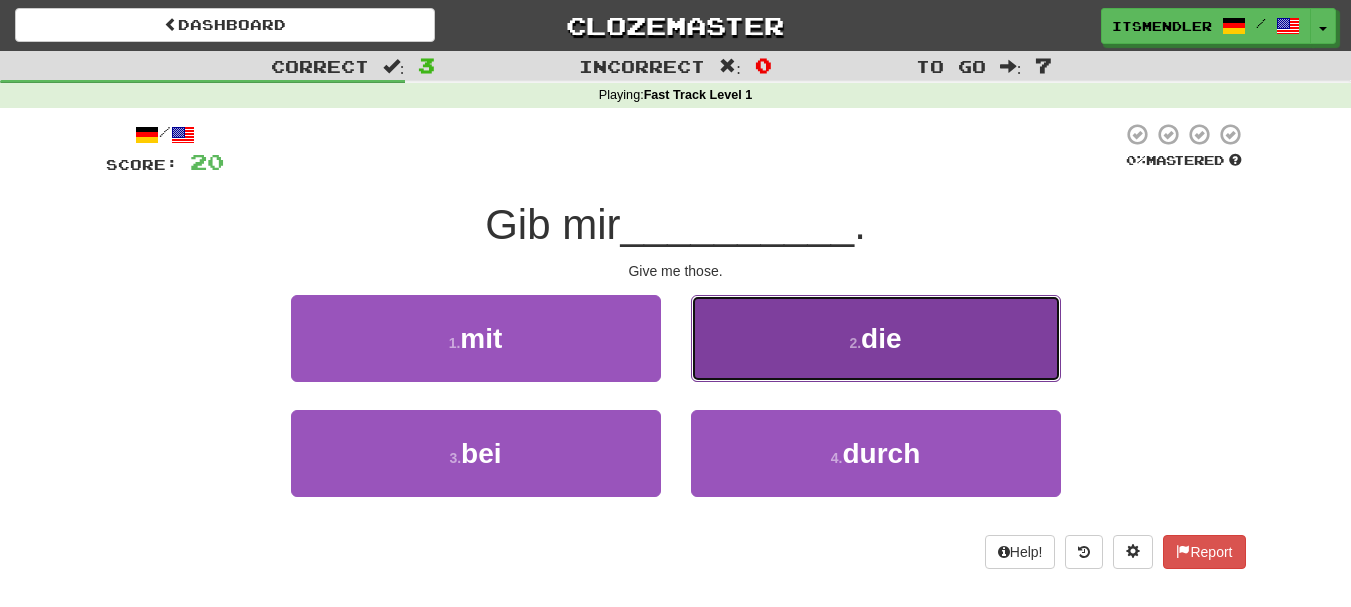click on "2 .  die" at bounding box center [876, 338] 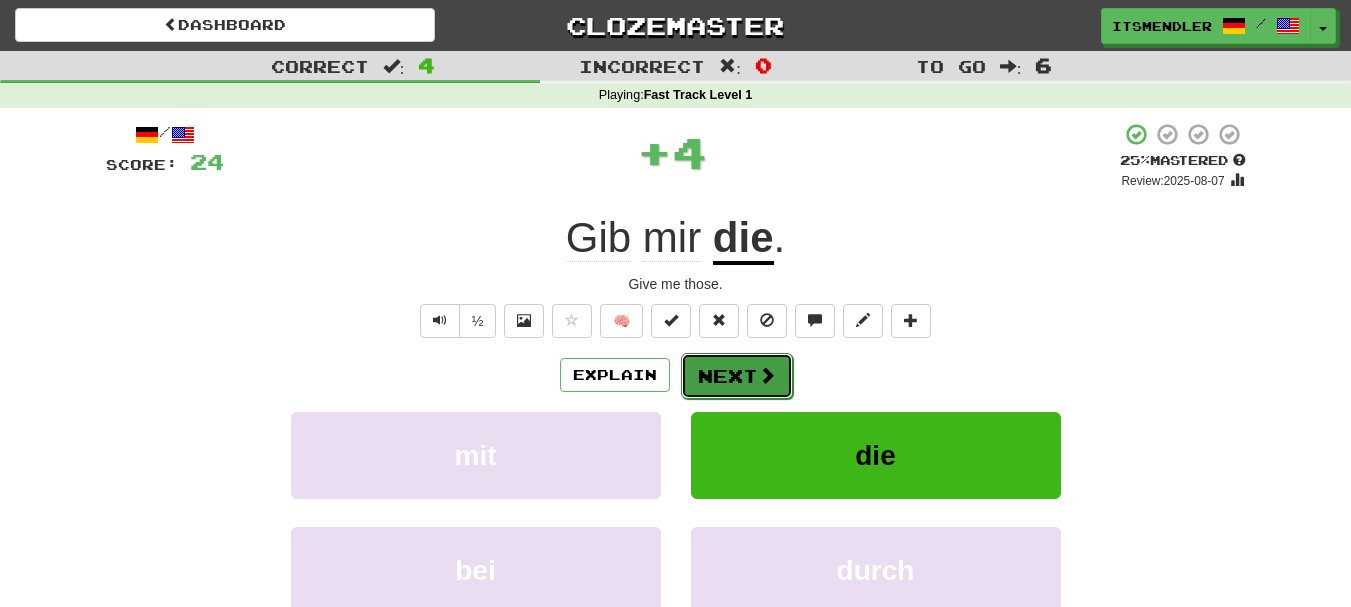 click on "Next" at bounding box center [737, 376] 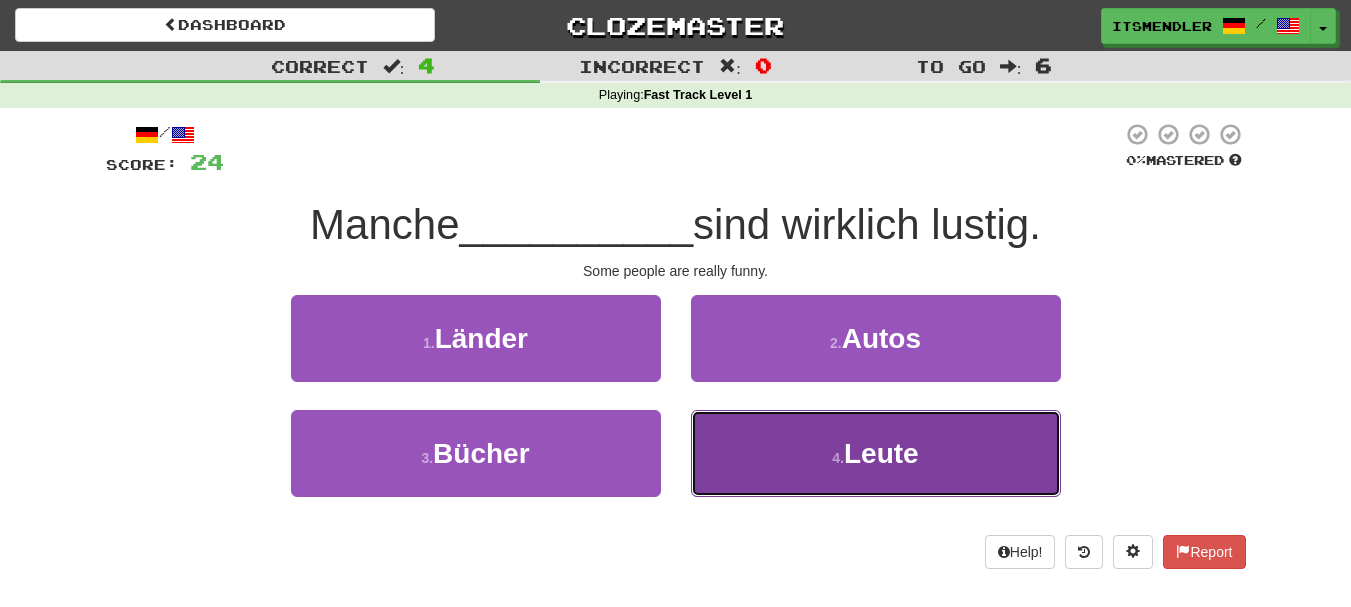 click on "4 .  Leute" at bounding box center [876, 453] 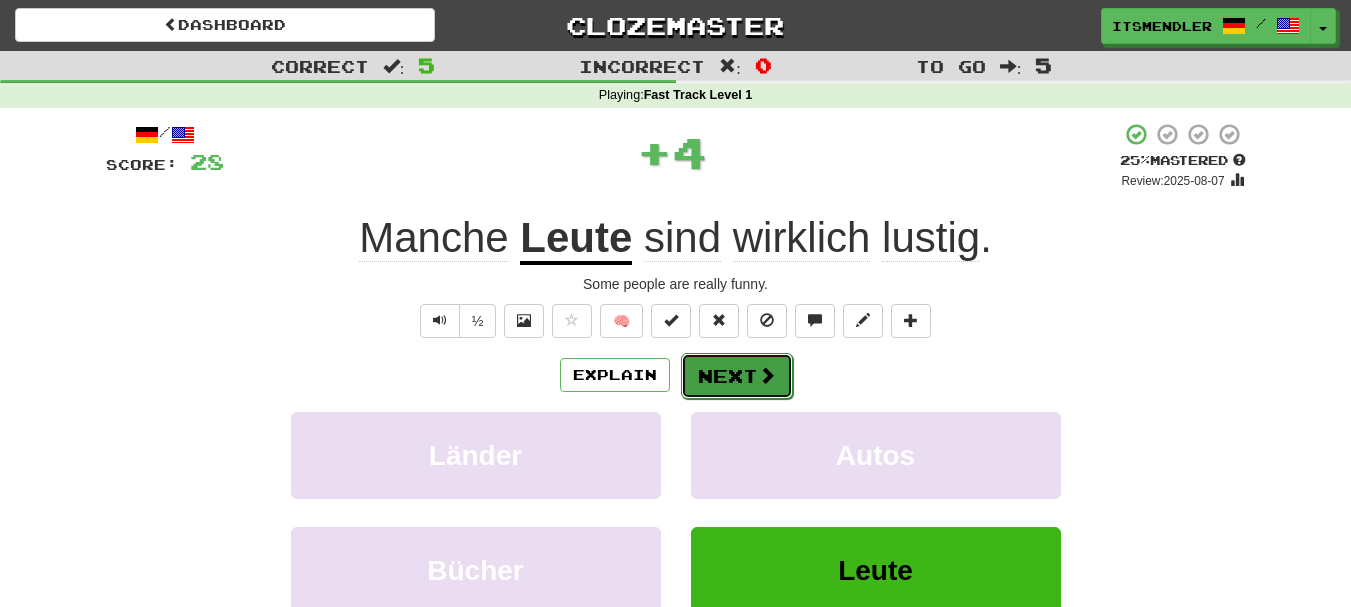 click on "Next" at bounding box center [737, 376] 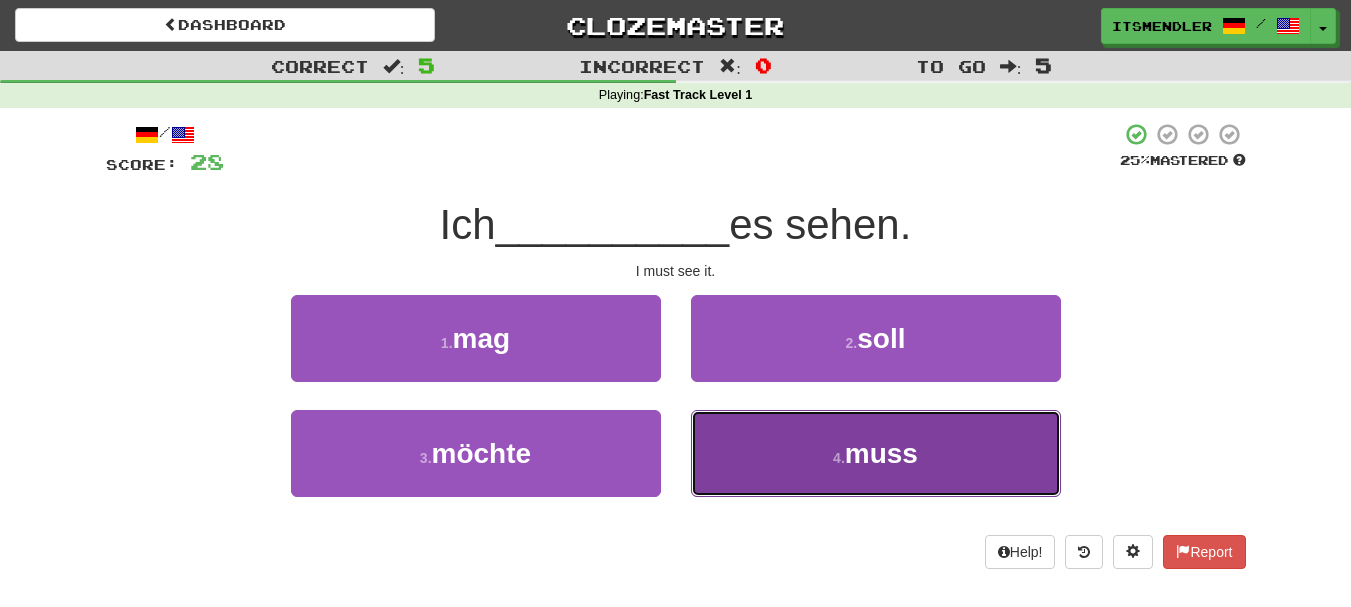 click on "4 .  muss" at bounding box center (876, 453) 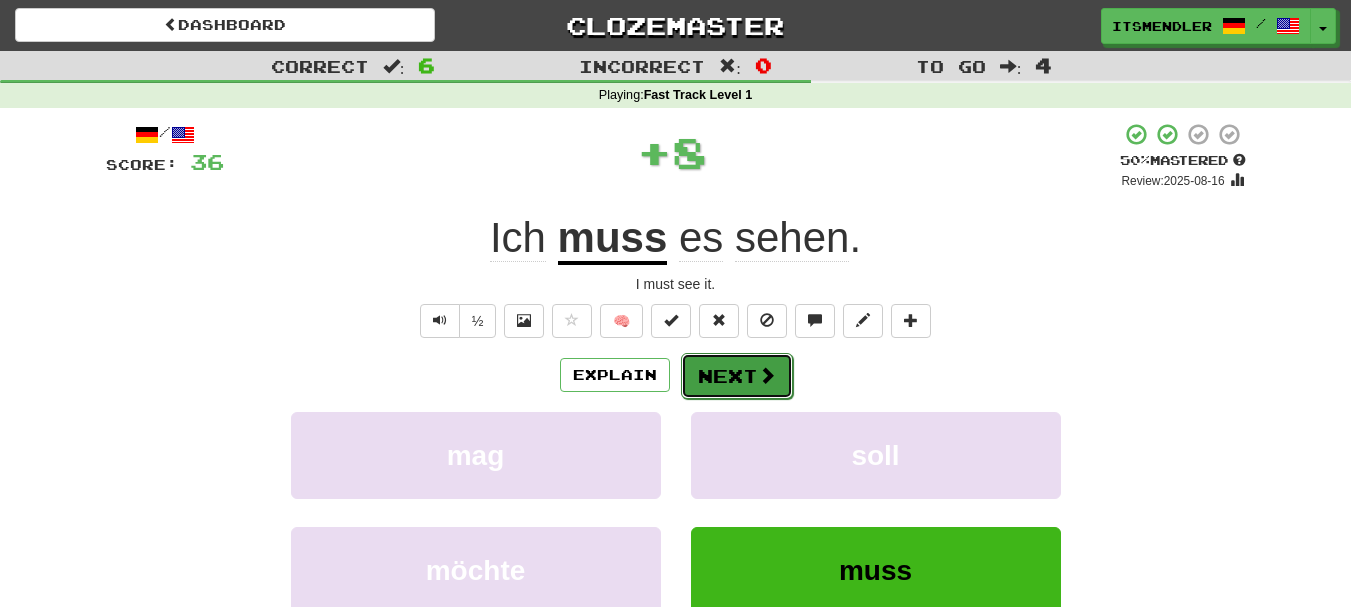 click on "Next" at bounding box center (737, 376) 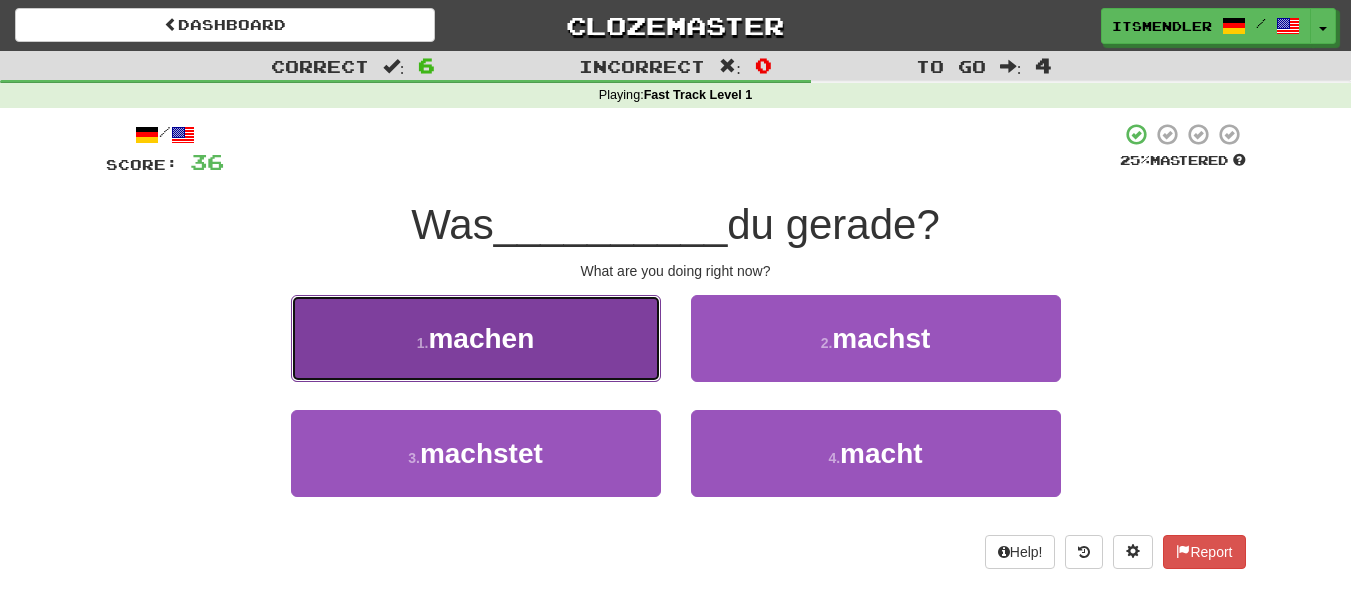 click on "1 .  machen" at bounding box center [476, 338] 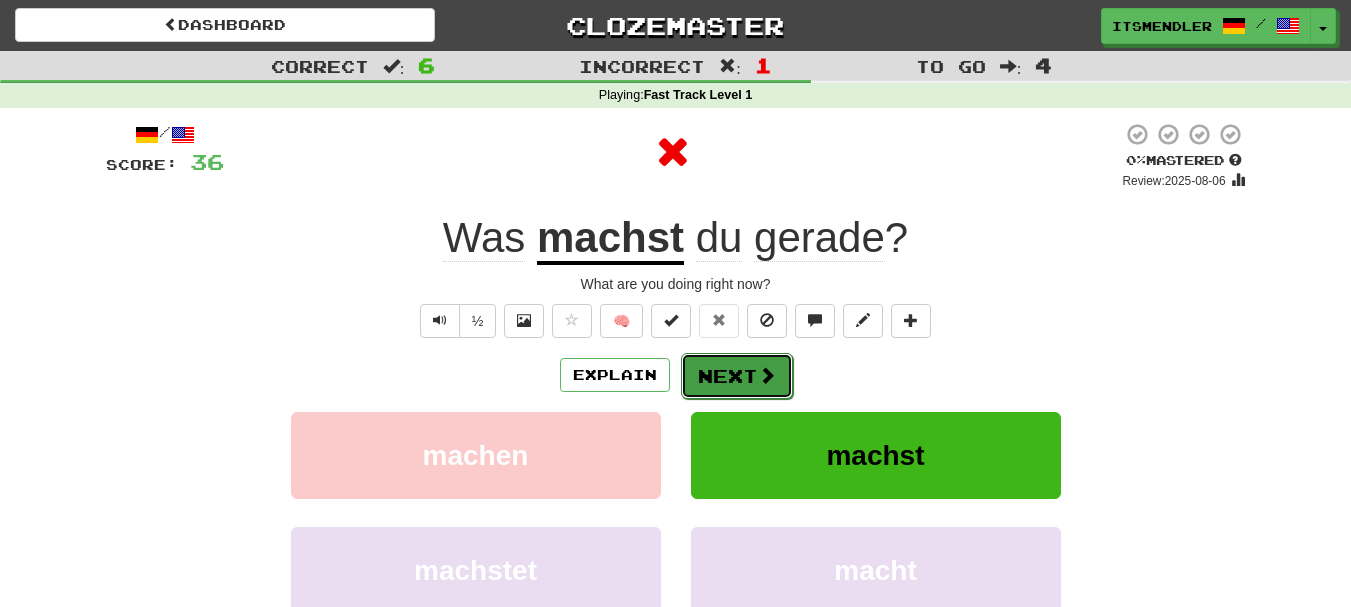 click on "Next" at bounding box center (737, 376) 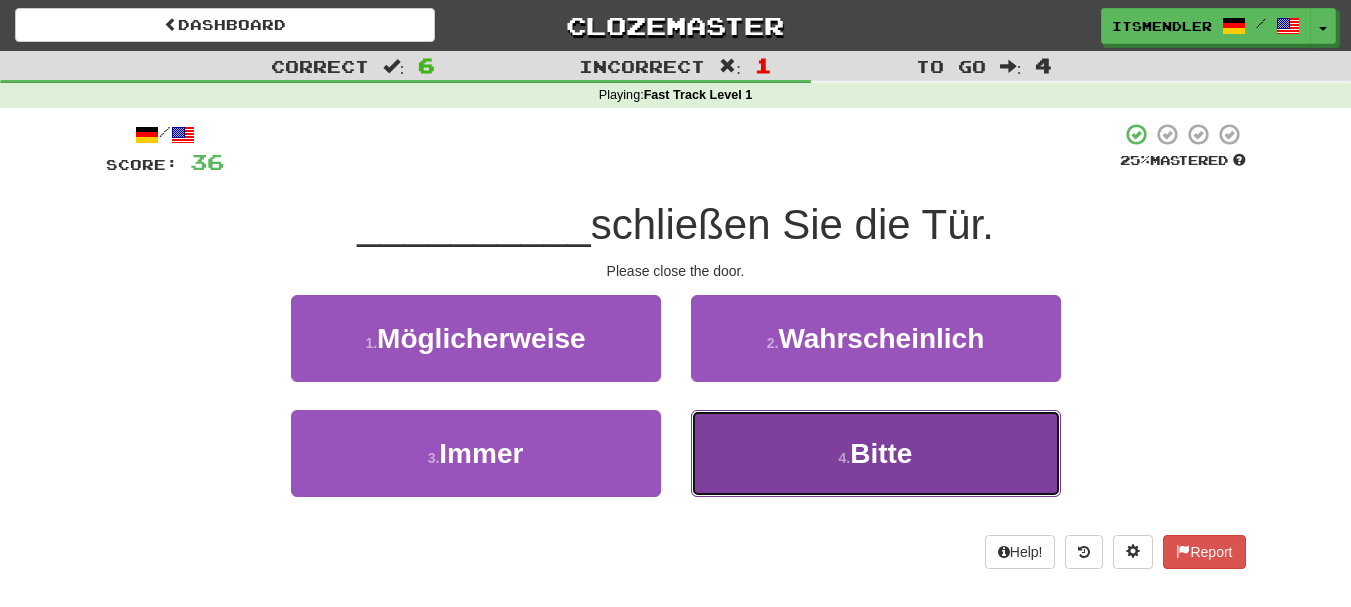 click on "4 .  Bitte" at bounding box center (876, 453) 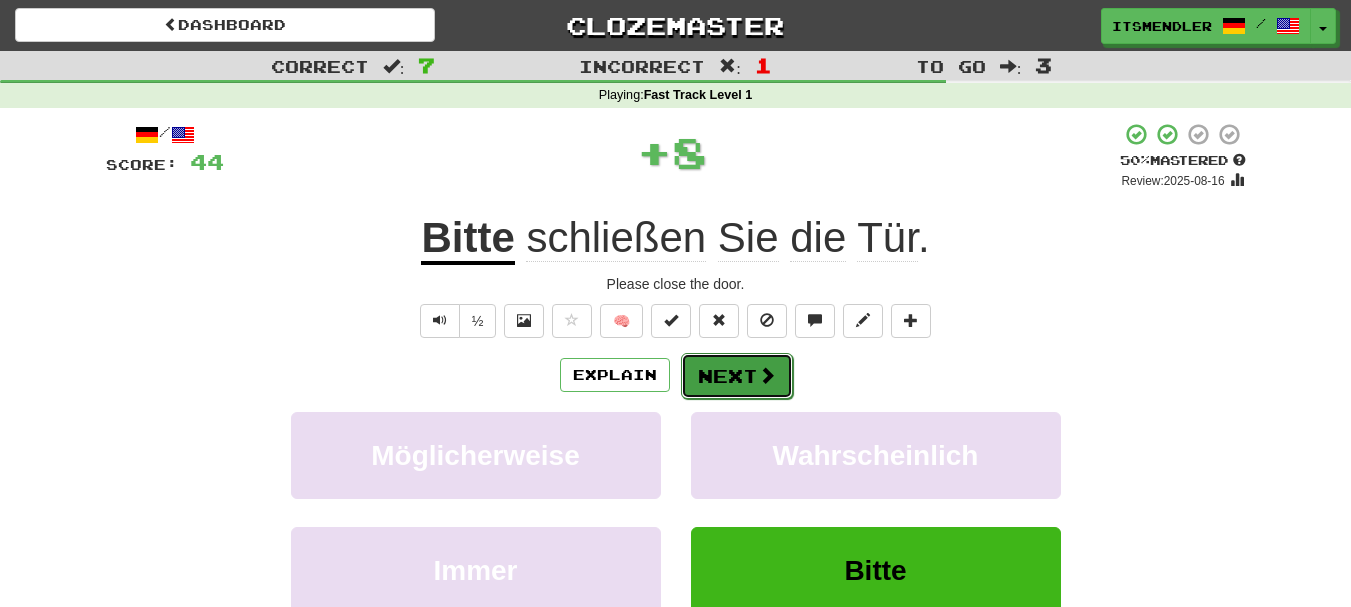 click on "Next" at bounding box center [737, 376] 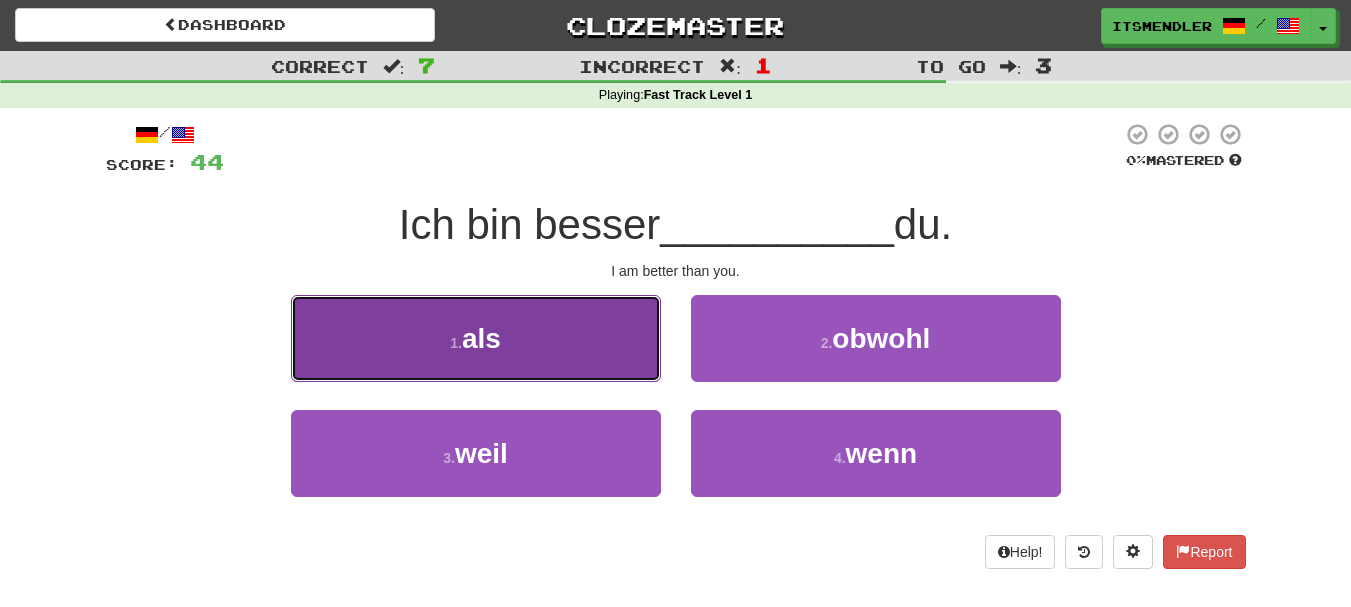 click on "1 .  als" at bounding box center [476, 338] 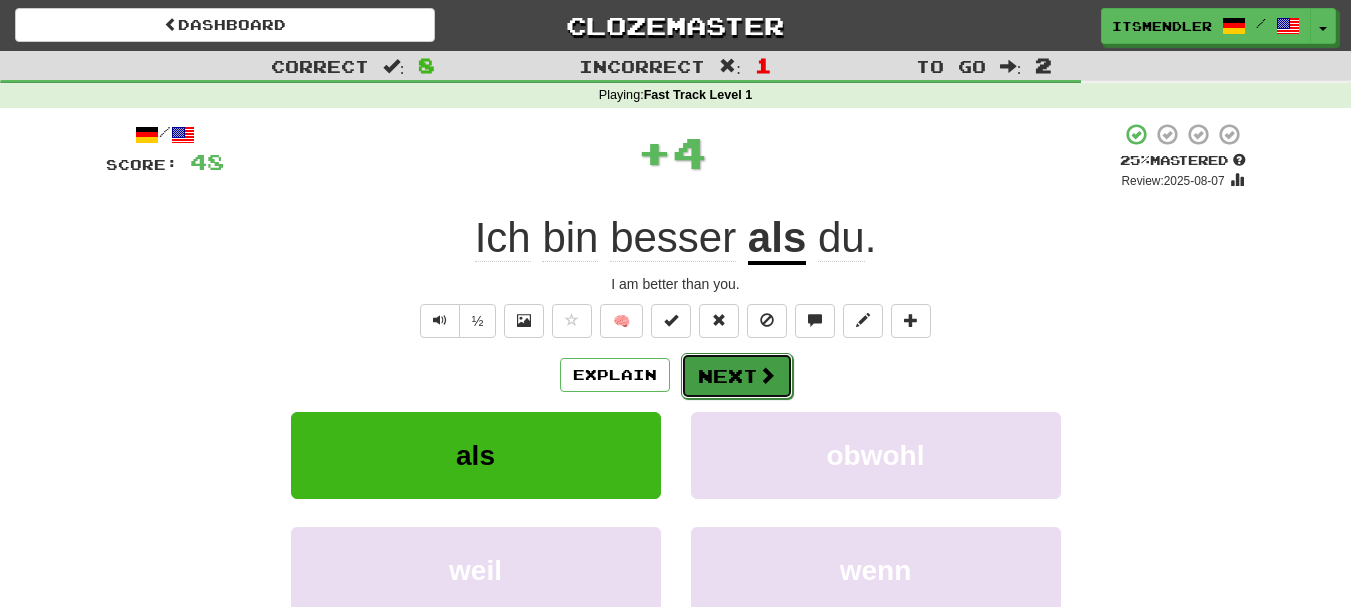 click on "Next" at bounding box center [737, 376] 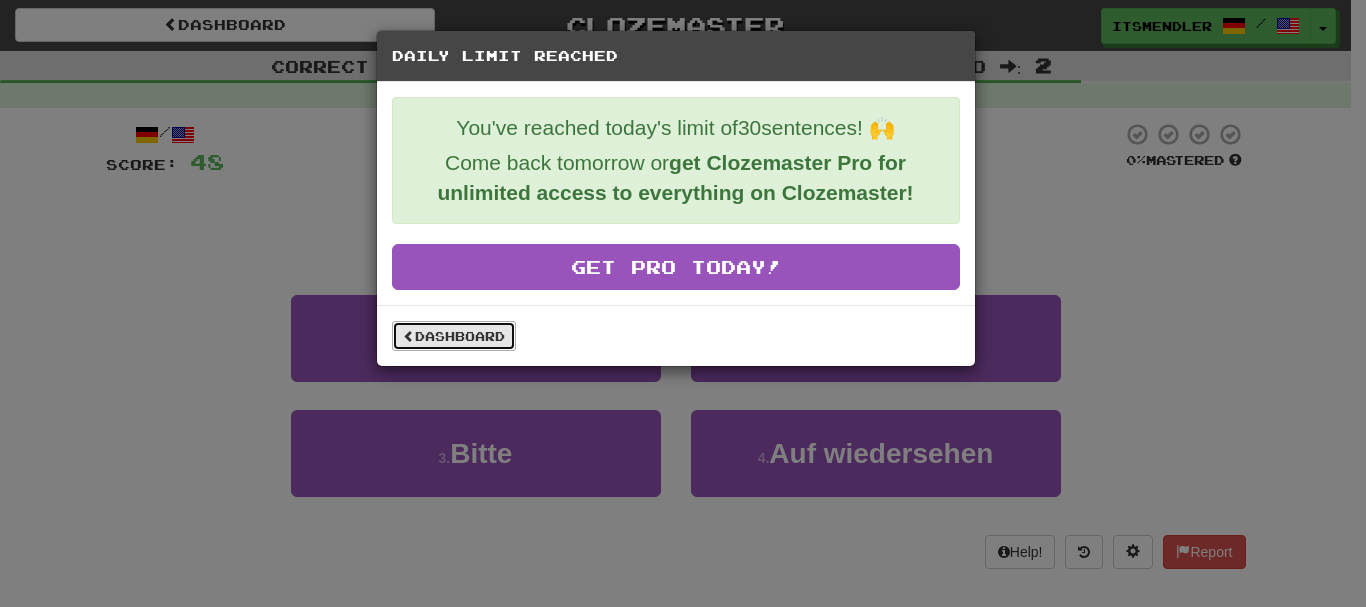 click on "Dashboard" at bounding box center (454, 336) 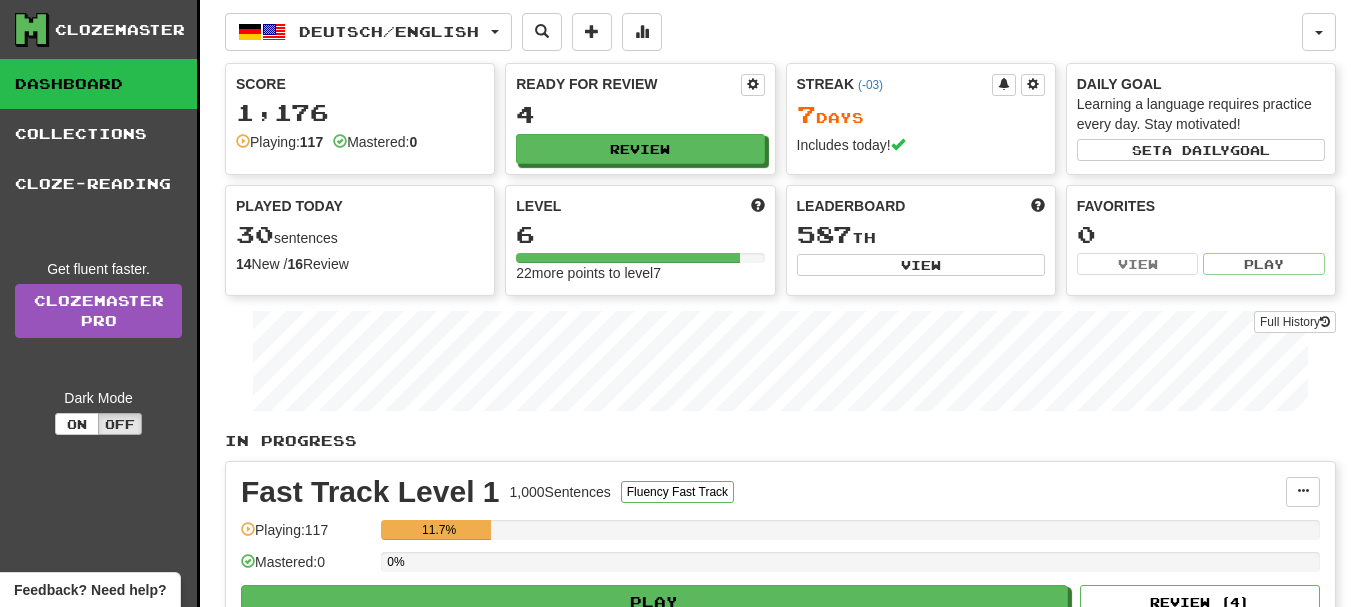 scroll, scrollTop: 300, scrollLeft: 0, axis: vertical 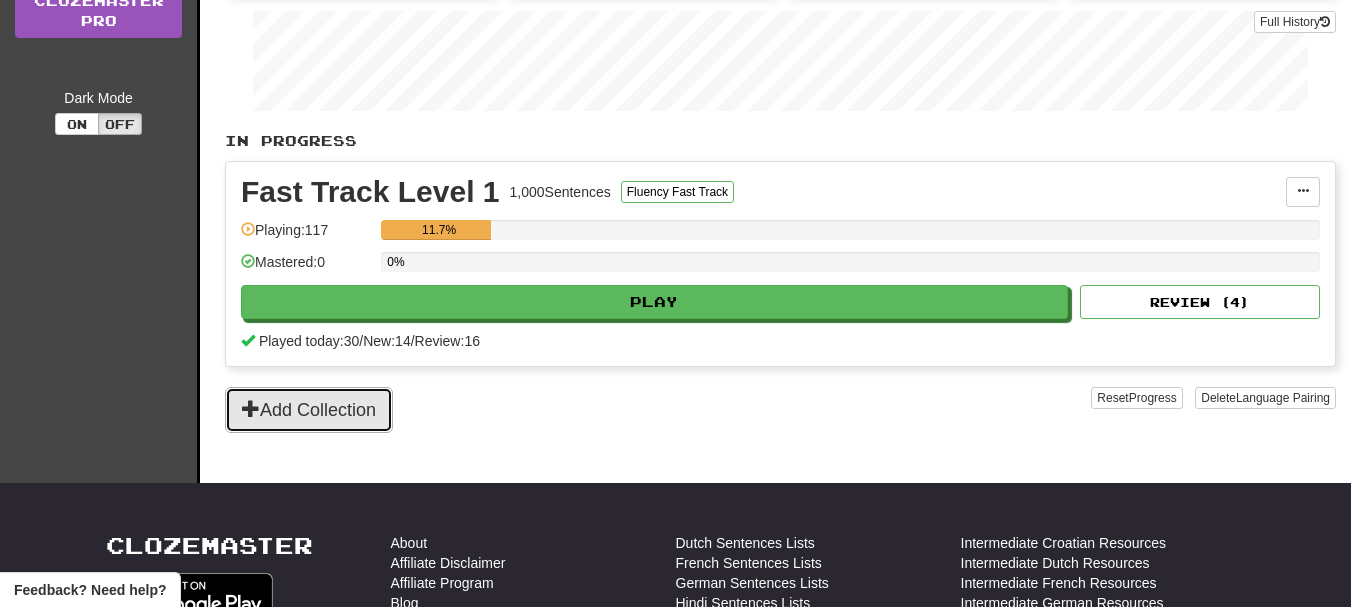 click on "Add Collection" at bounding box center (309, 410) 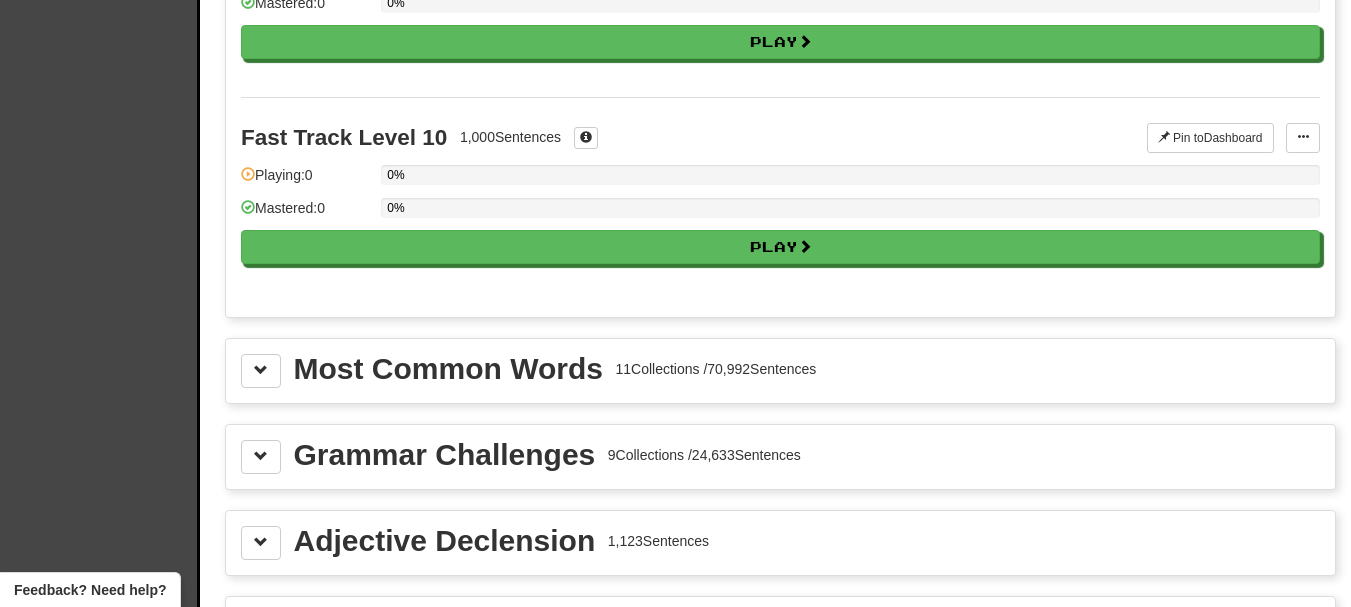 scroll, scrollTop: 1900, scrollLeft: 0, axis: vertical 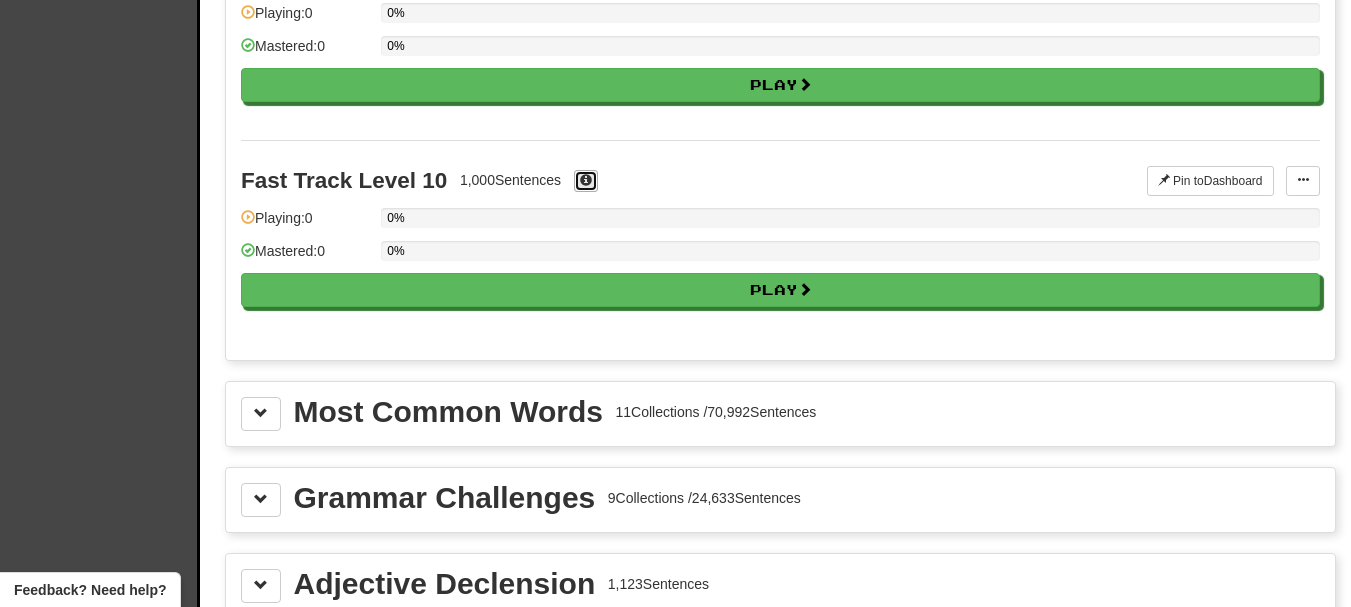 click at bounding box center [586, 181] 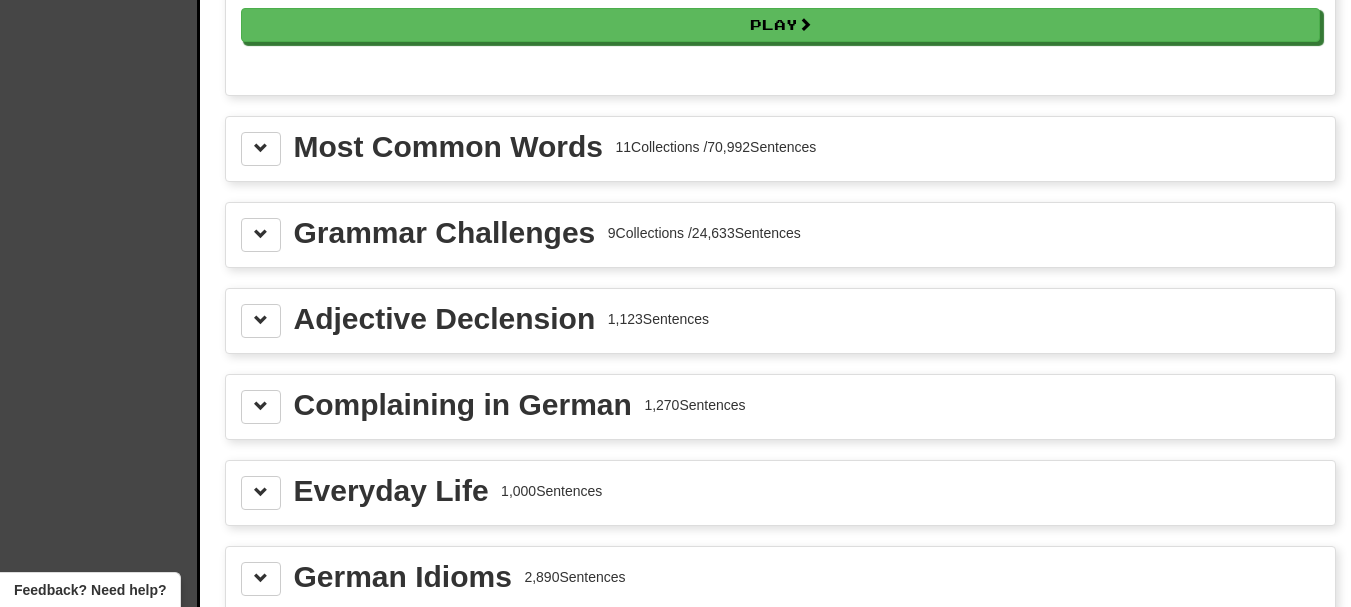 scroll, scrollTop: 2200, scrollLeft: 0, axis: vertical 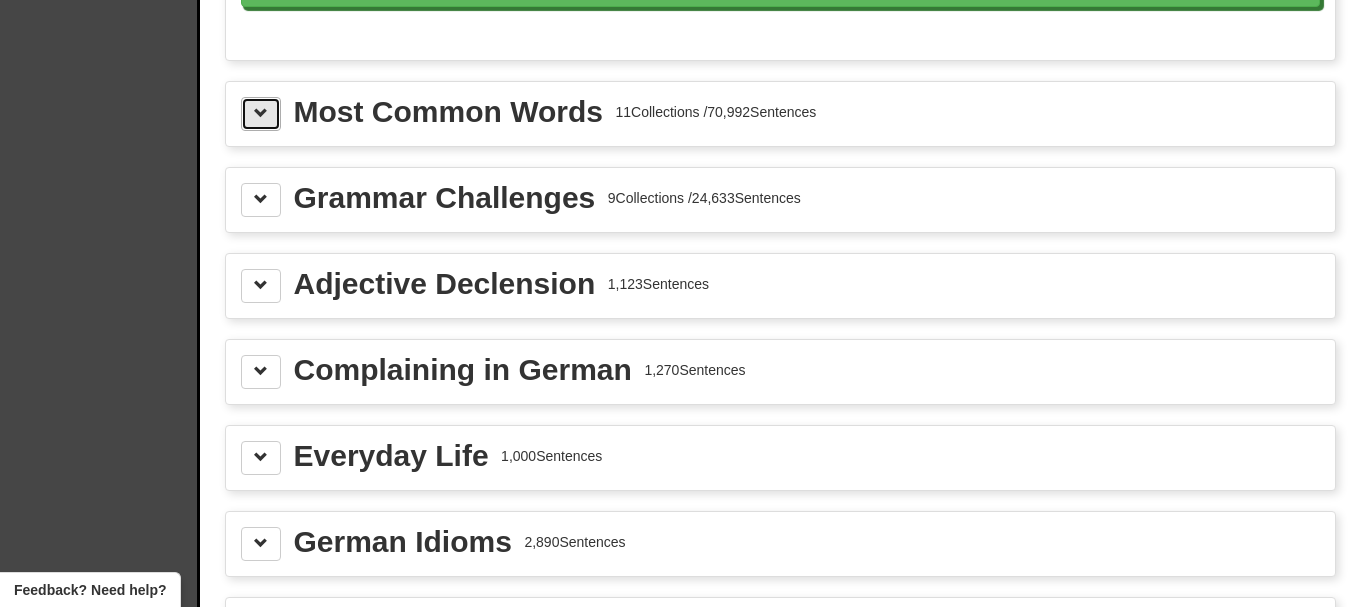 click at bounding box center (261, 113) 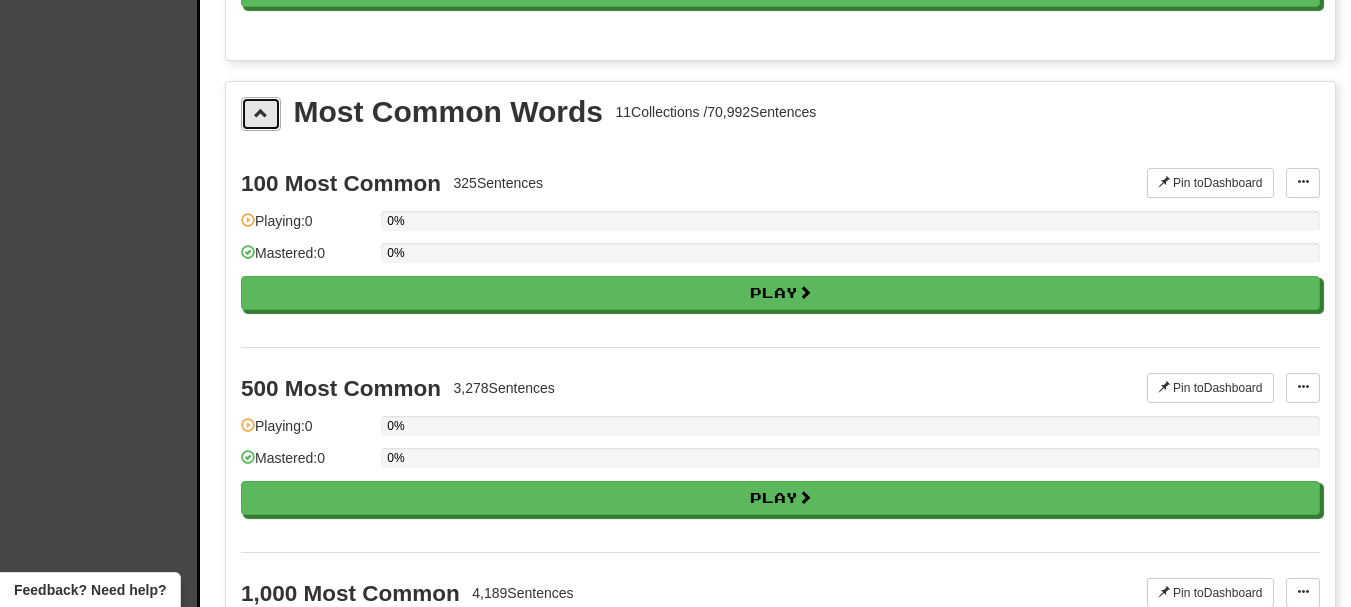 click at bounding box center [261, 113] 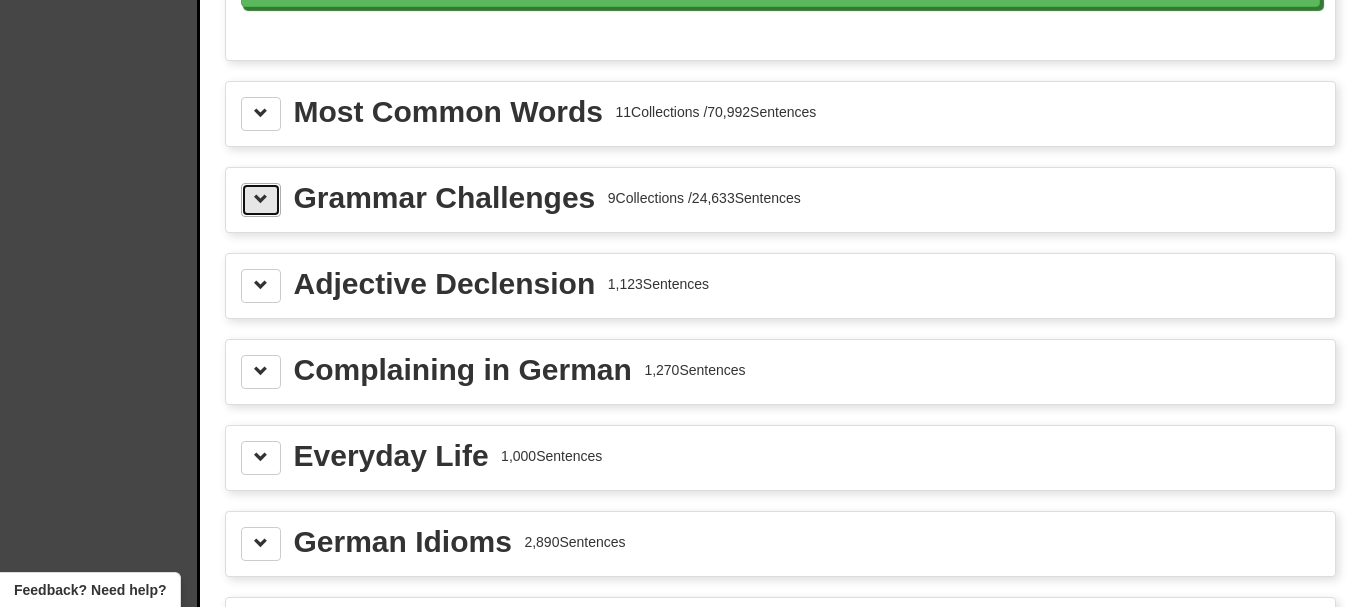 click at bounding box center (261, 200) 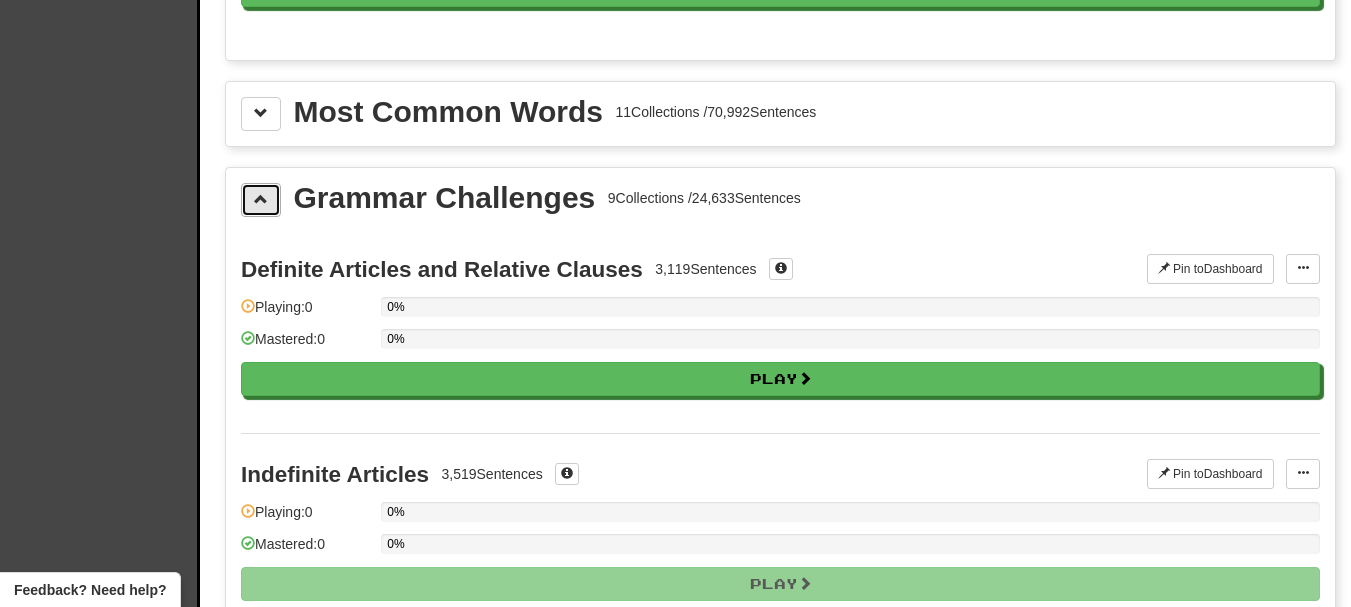 click at bounding box center [261, 200] 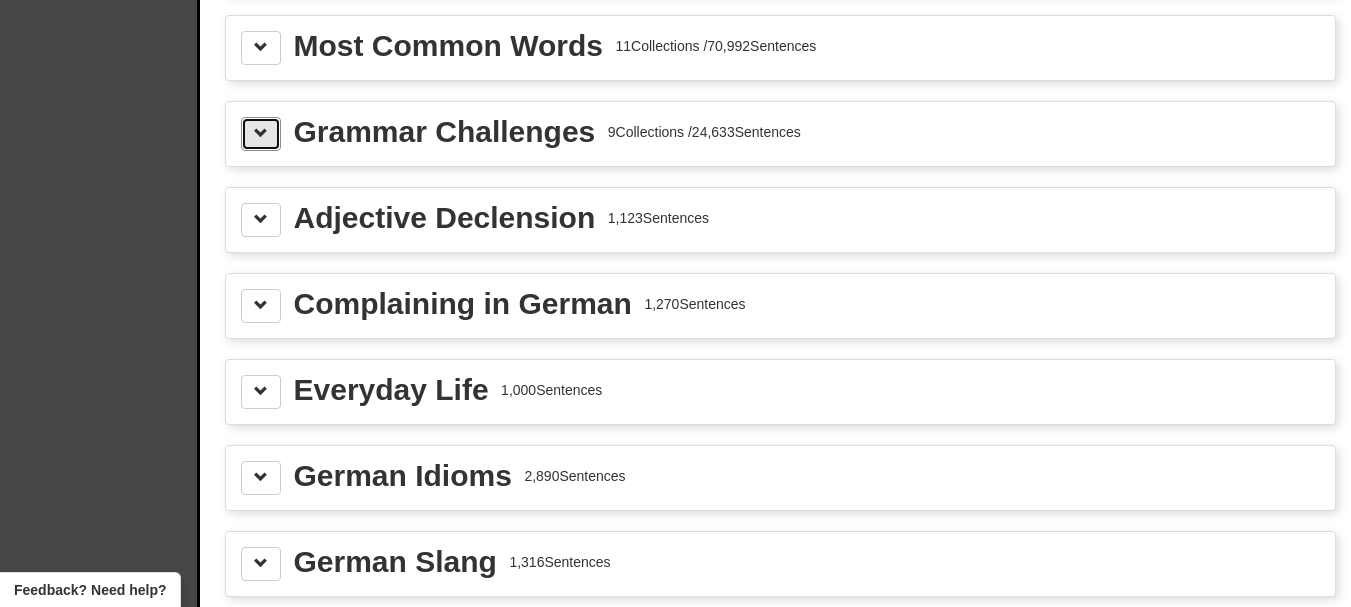 scroll, scrollTop: 2300, scrollLeft: 0, axis: vertical 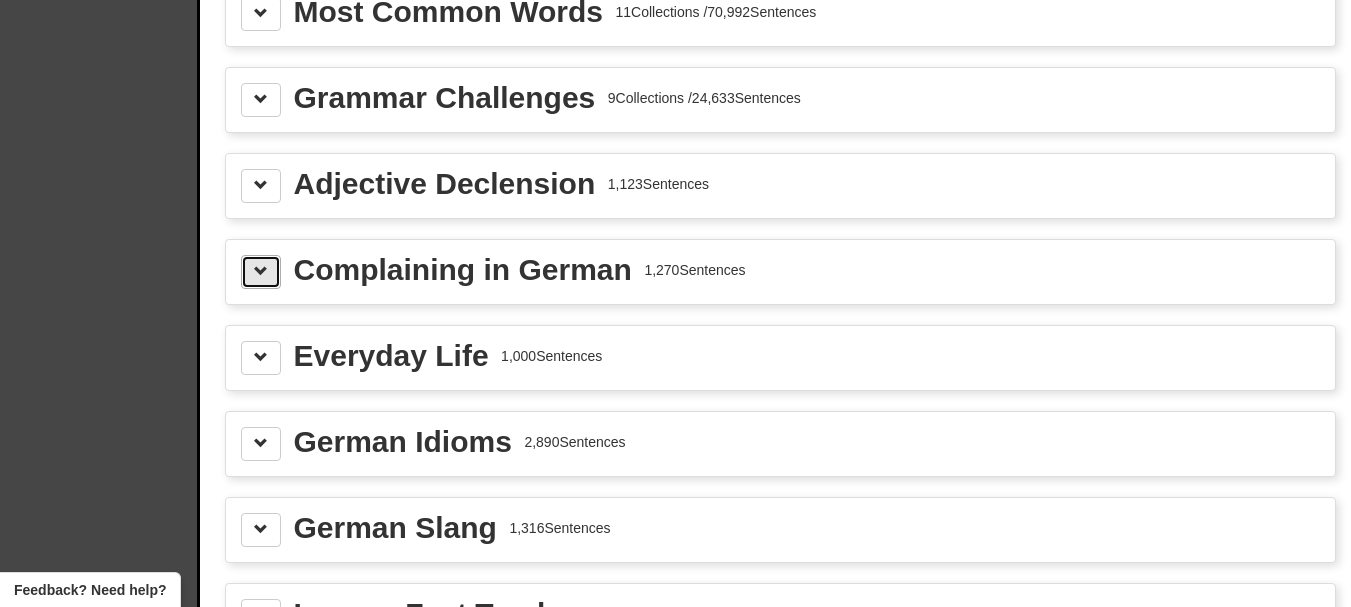 click at bounding box center (261, 272) 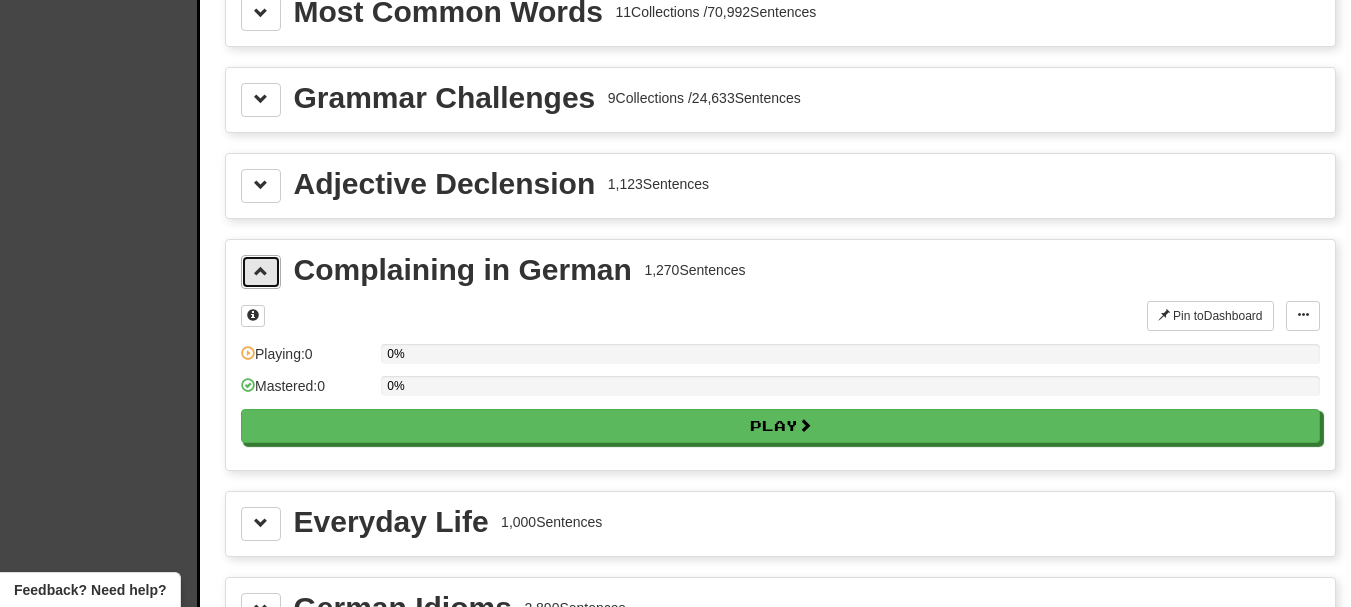 click at bounding box center (261, 272) 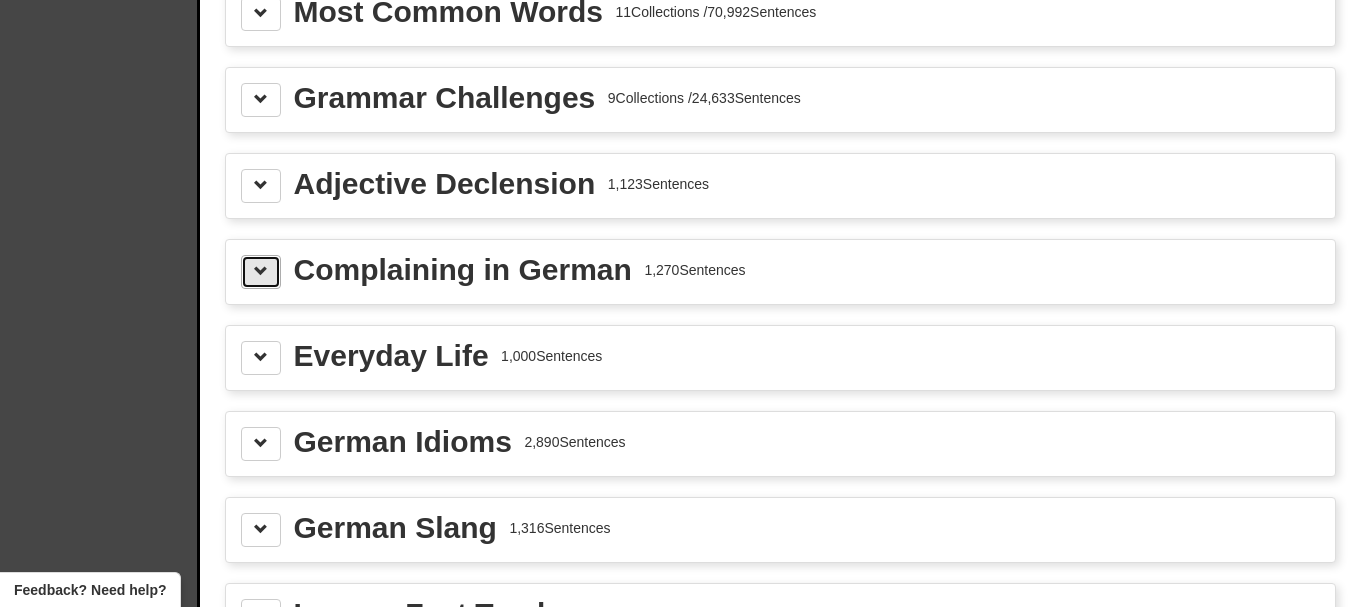 click at bounding box center [261, 272] 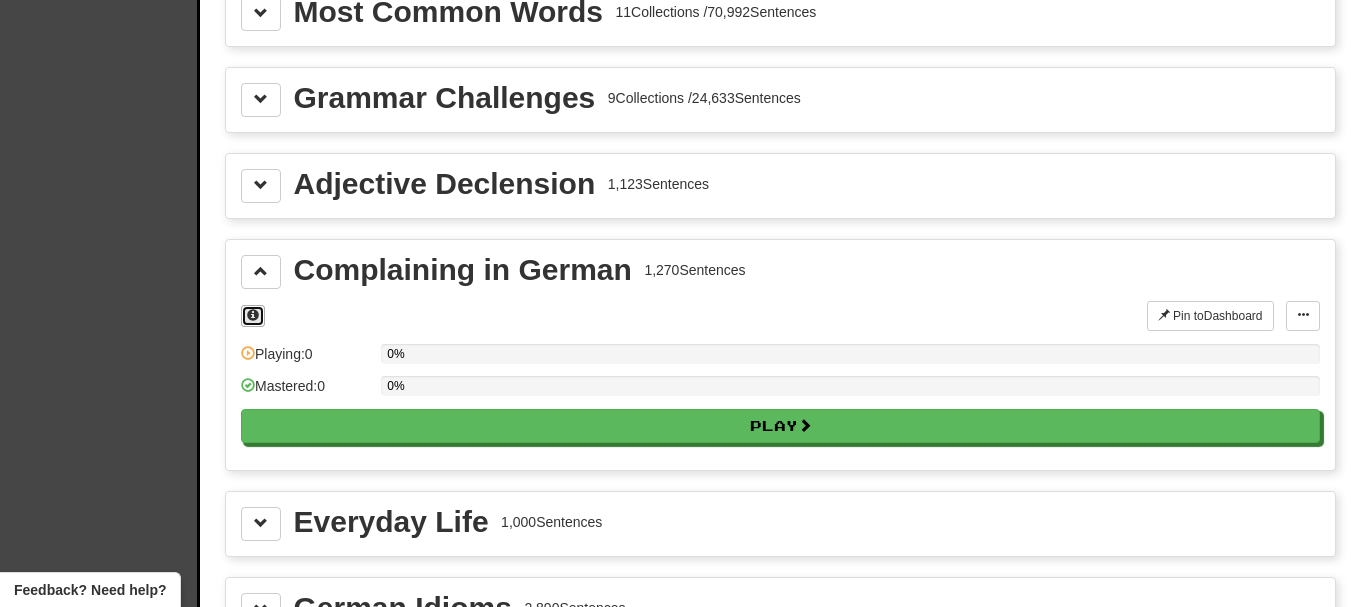 click at bounding box center [253, 315] 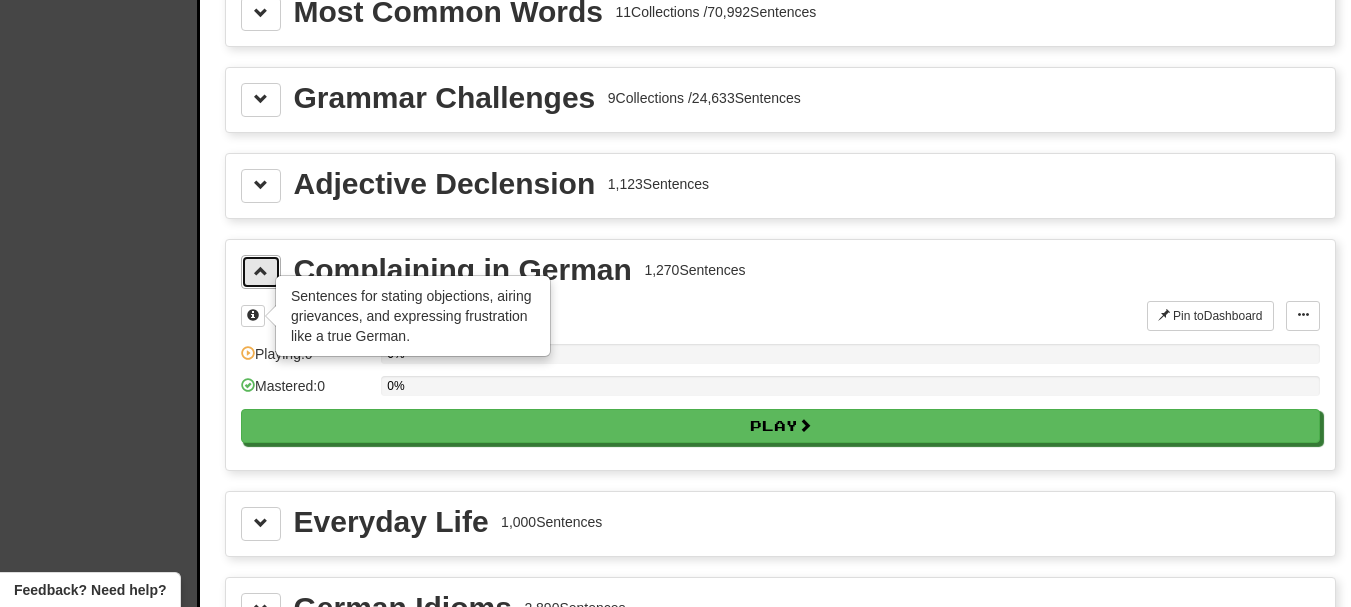 click at bounding box center (261, 271) 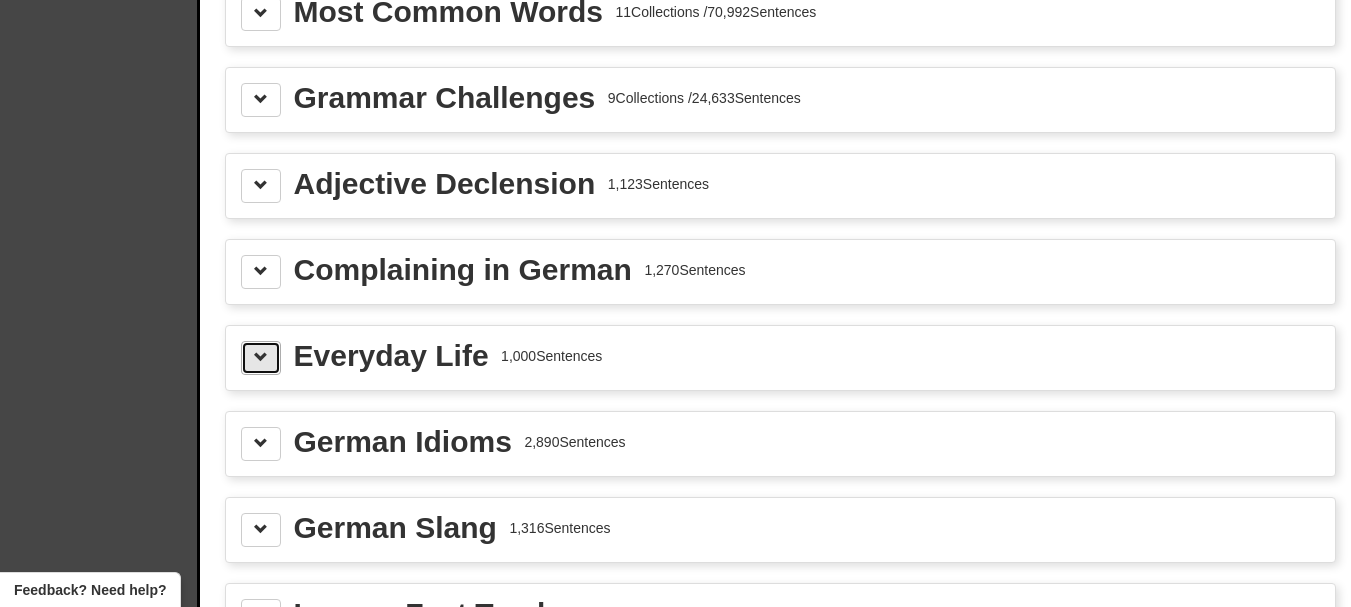 click at bounding box center [261, 357] 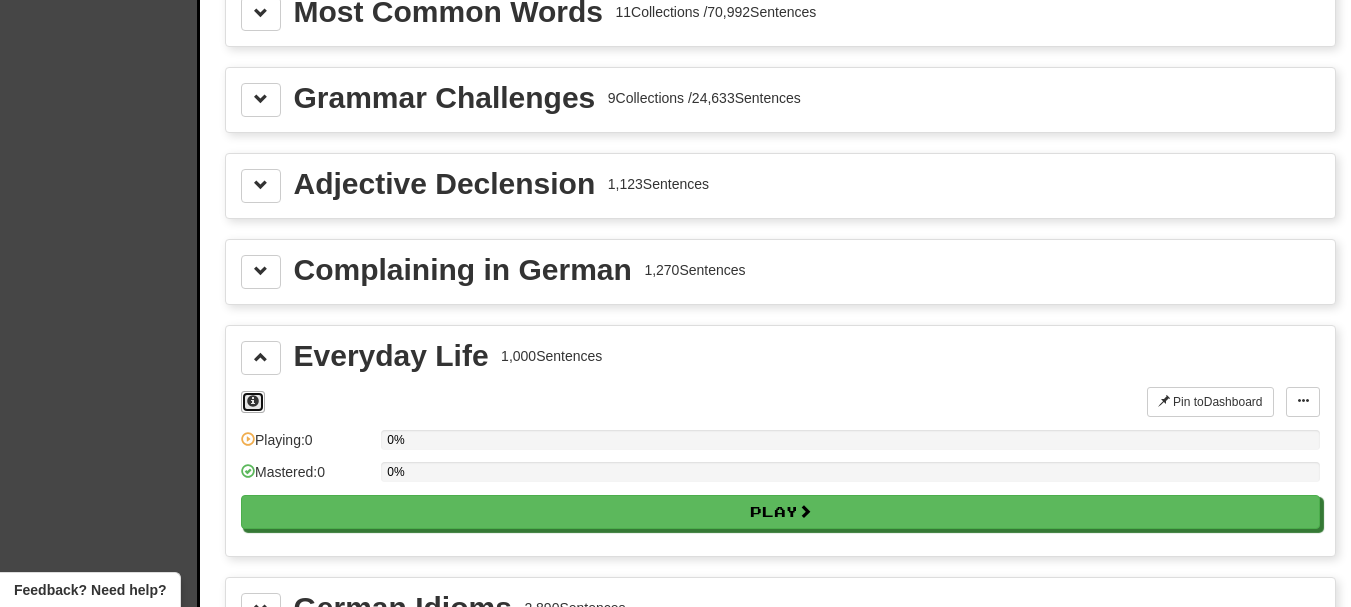 click at bounding box center [253, 401] 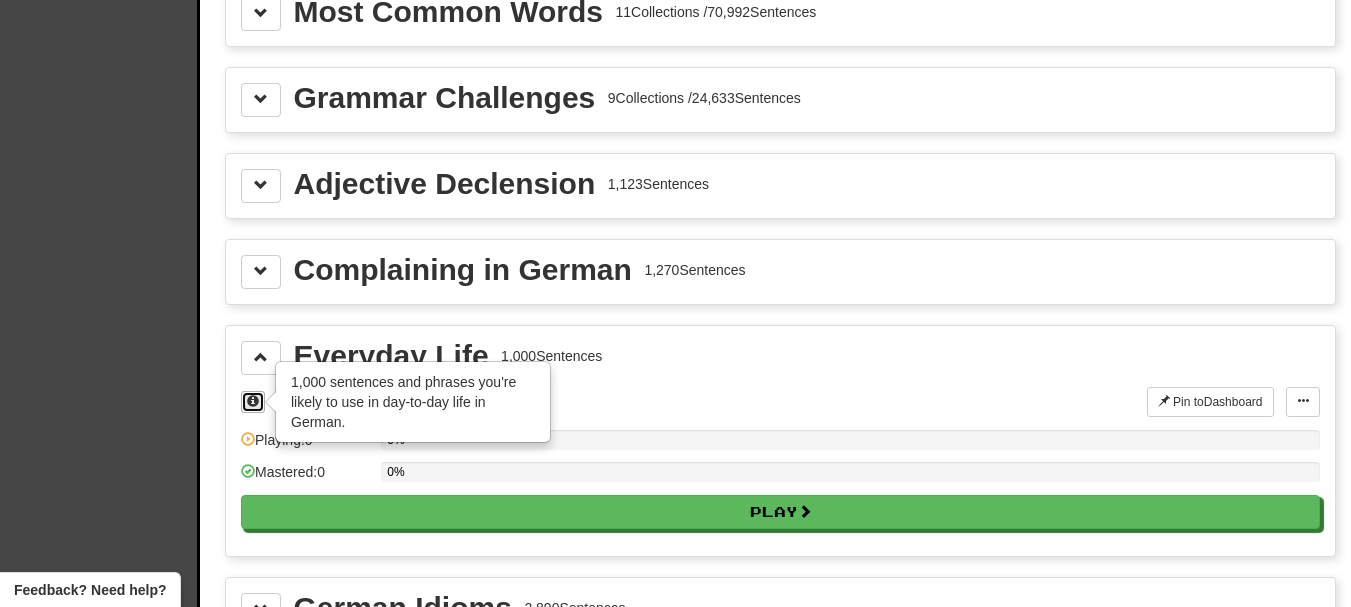 click at bounding box center [253, 401] 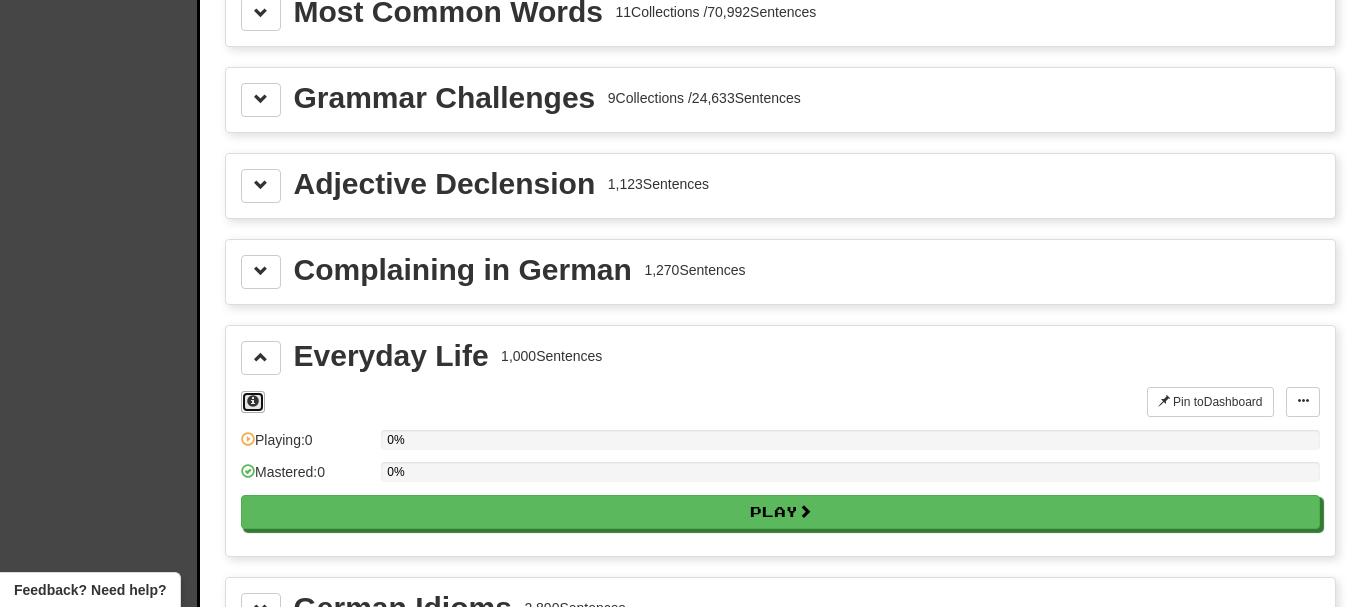click at bounding box center (253, 401) 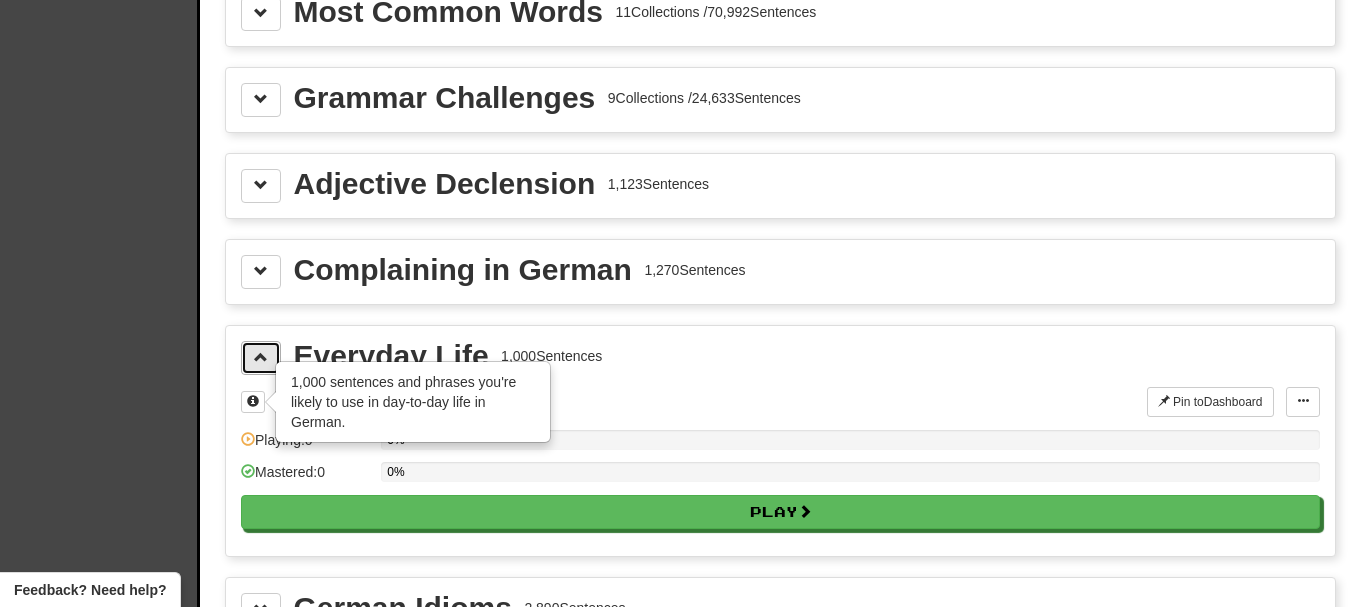 click at bounding box center [261, 357] 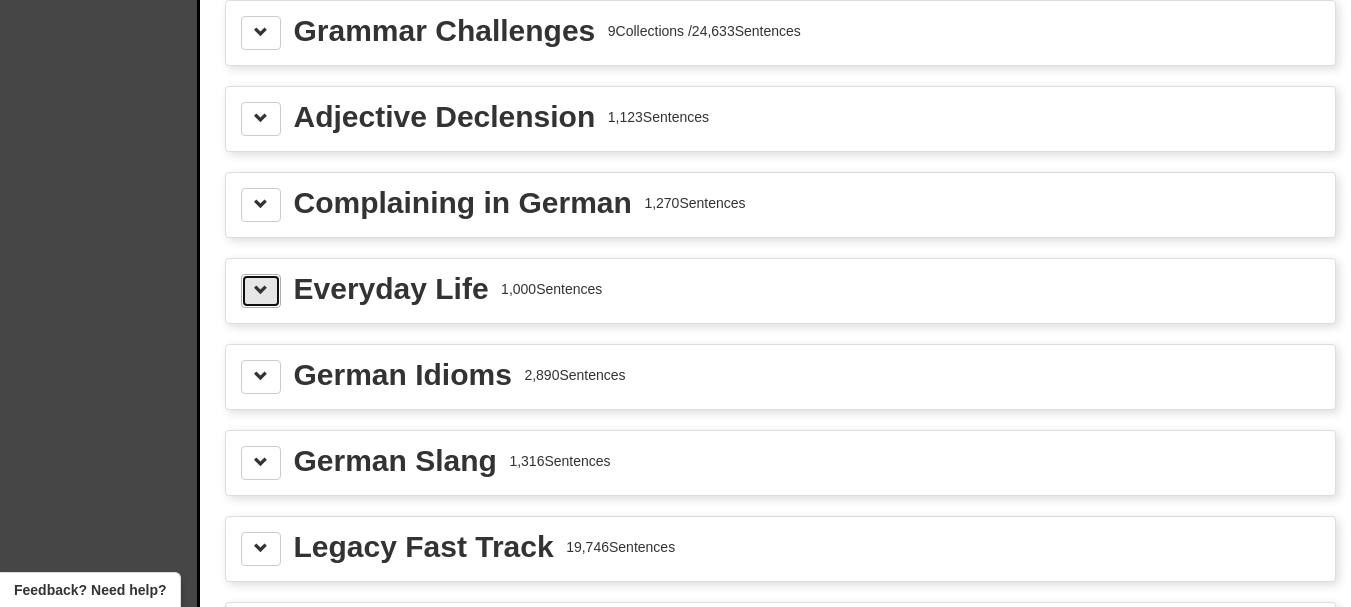 scroll, scrollTop: 2400, scrollLeft: 0, axis: vertical 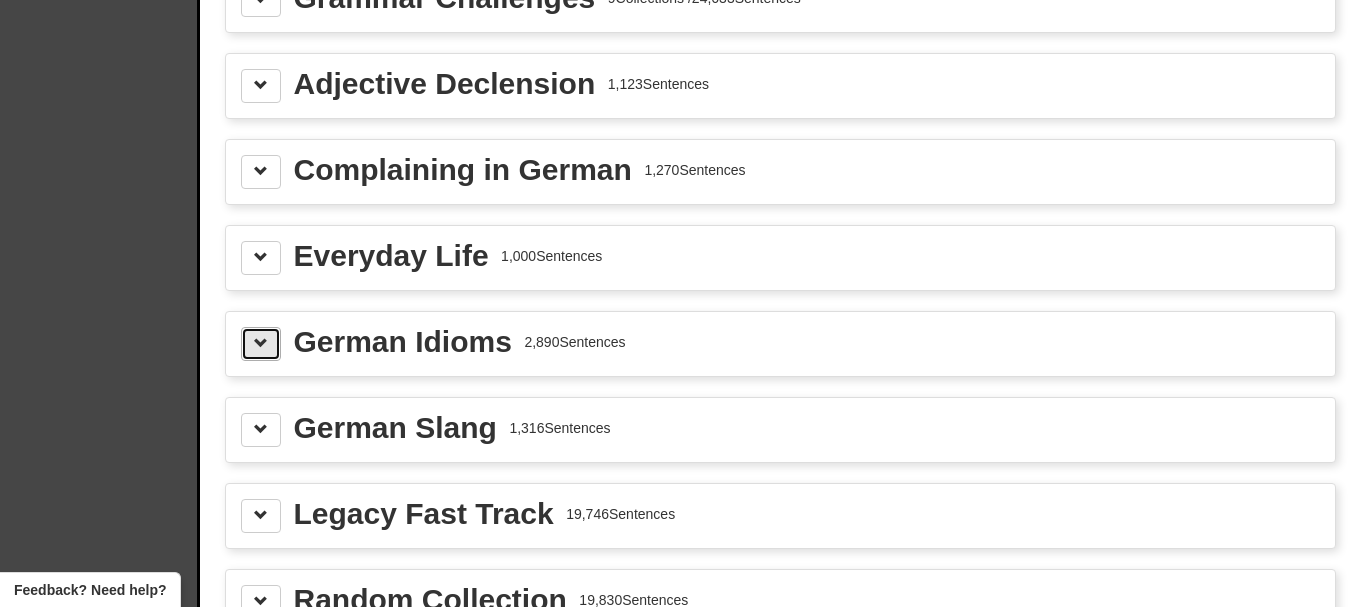 click at bounding box center [261, 344] 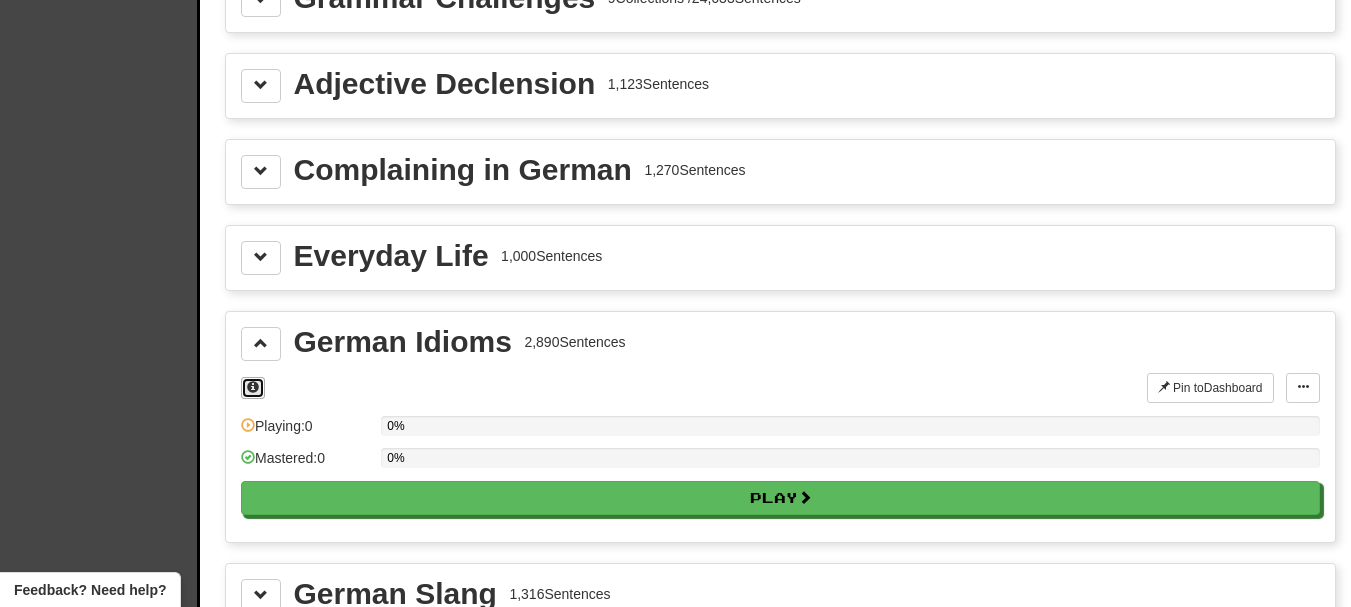 click at bounding box center [253, 388] 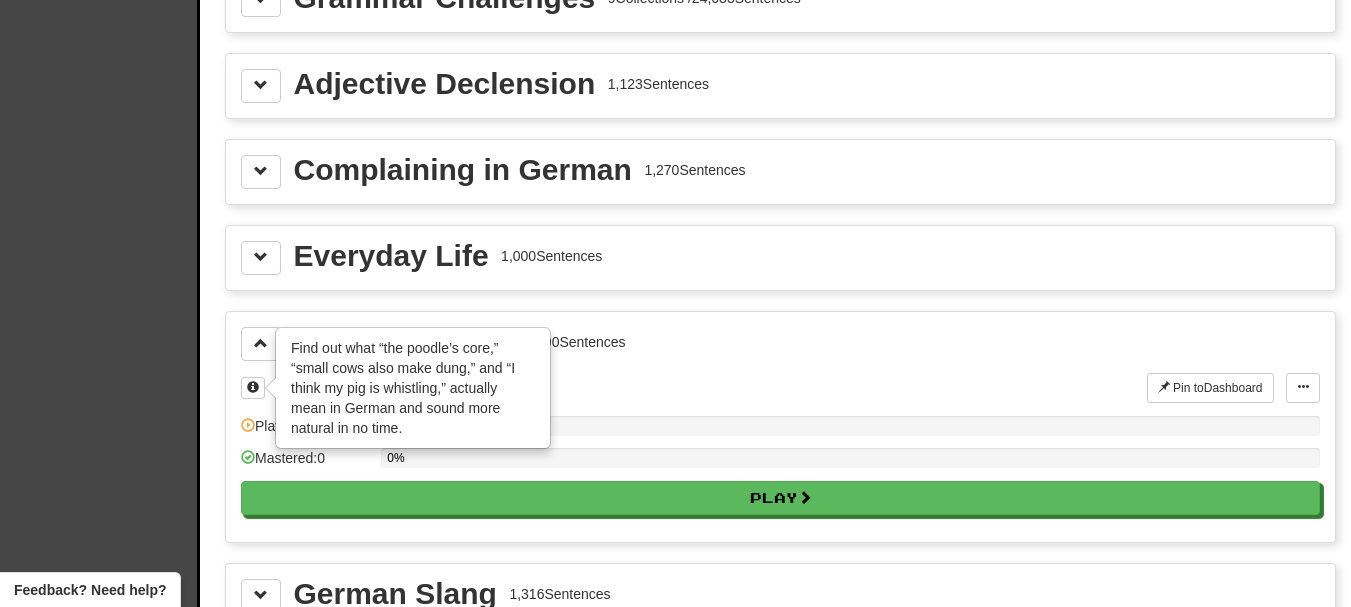 click on "German Idioms 2,890 Sentences × Find out what “the poodle’s core,” “small cows also make dung,” and “I think my pig is whistling,” actually mean in German and sound more natural in no time. Pin to Dashboard Pin to Dashboard Manage Sentences Playing: 0 0% Mastered: 0 0% Play" at bounding box center [780, 427] 